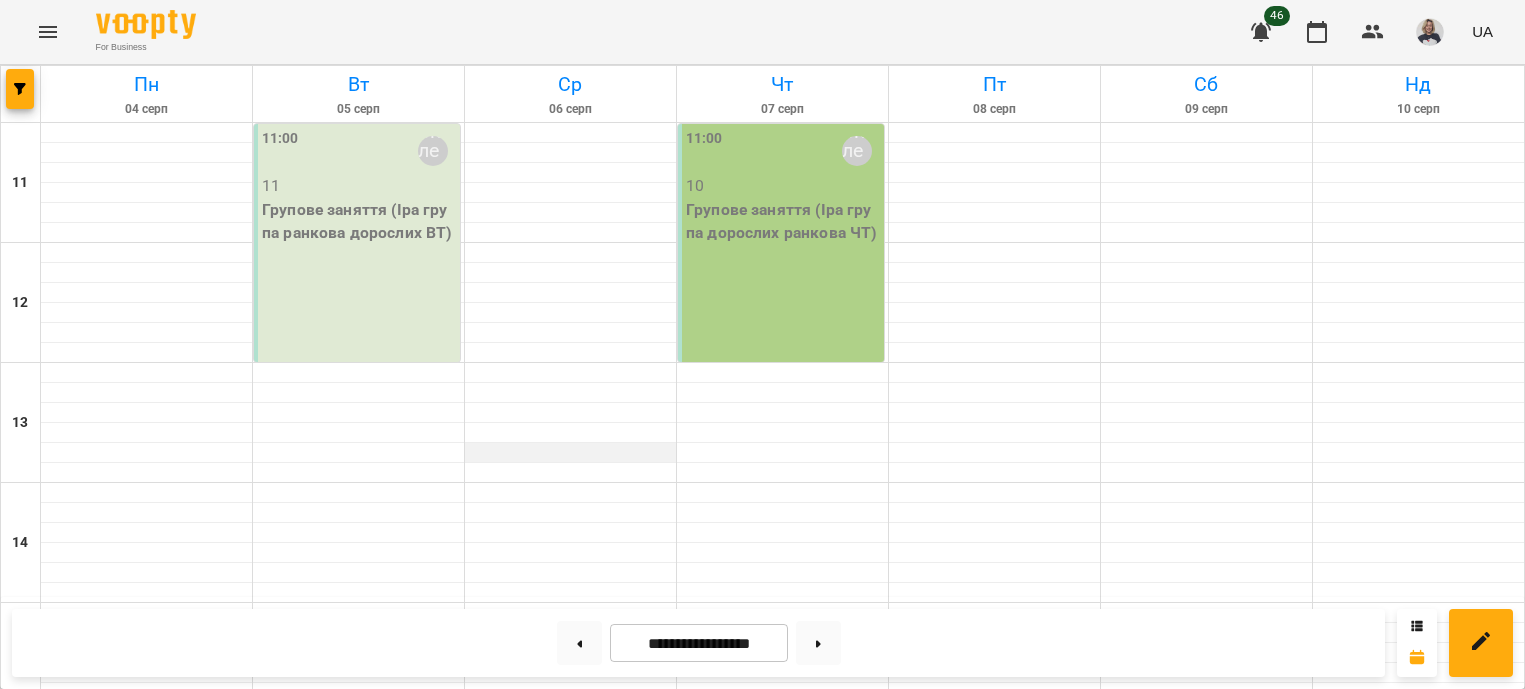 scroll, scrollTop: 0, scrollLeft: 0, axis: both 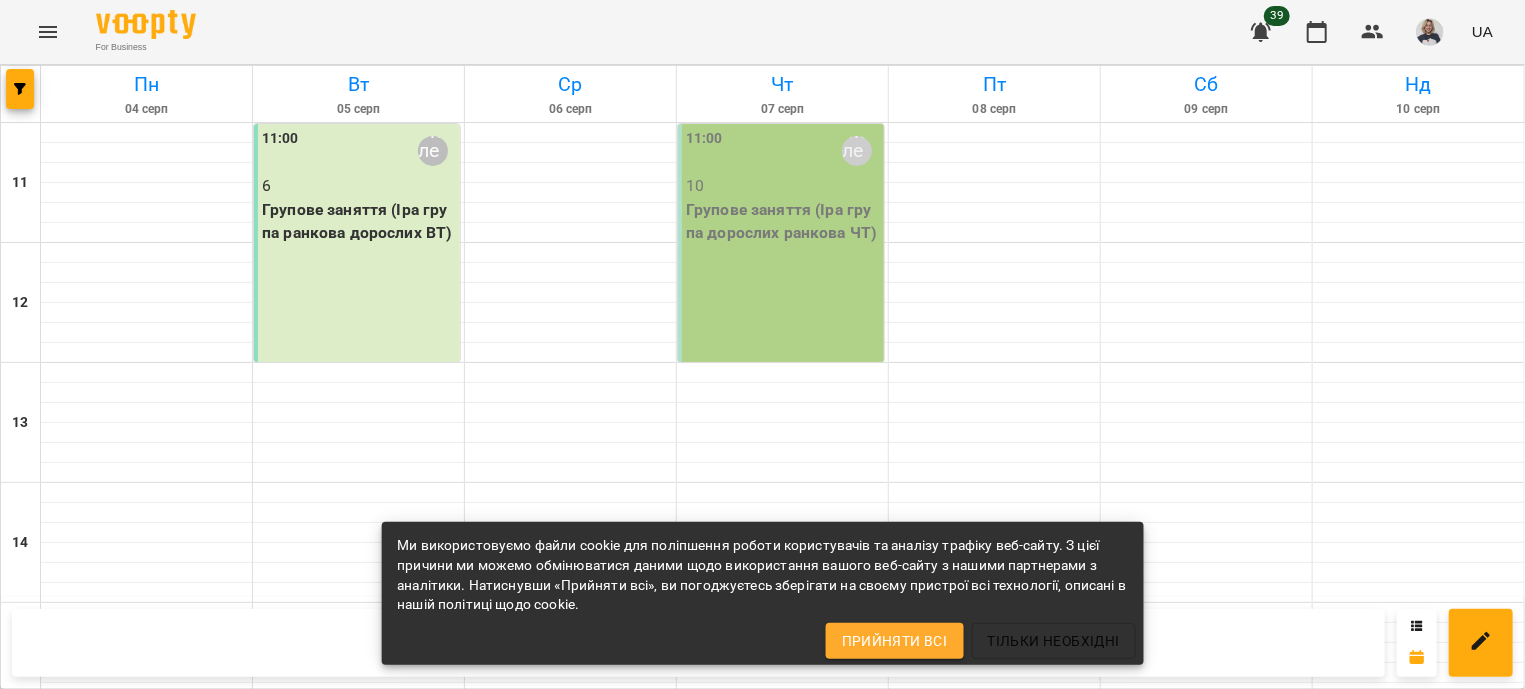 click on "Прийняти всі" at bounding box center (895, 641) 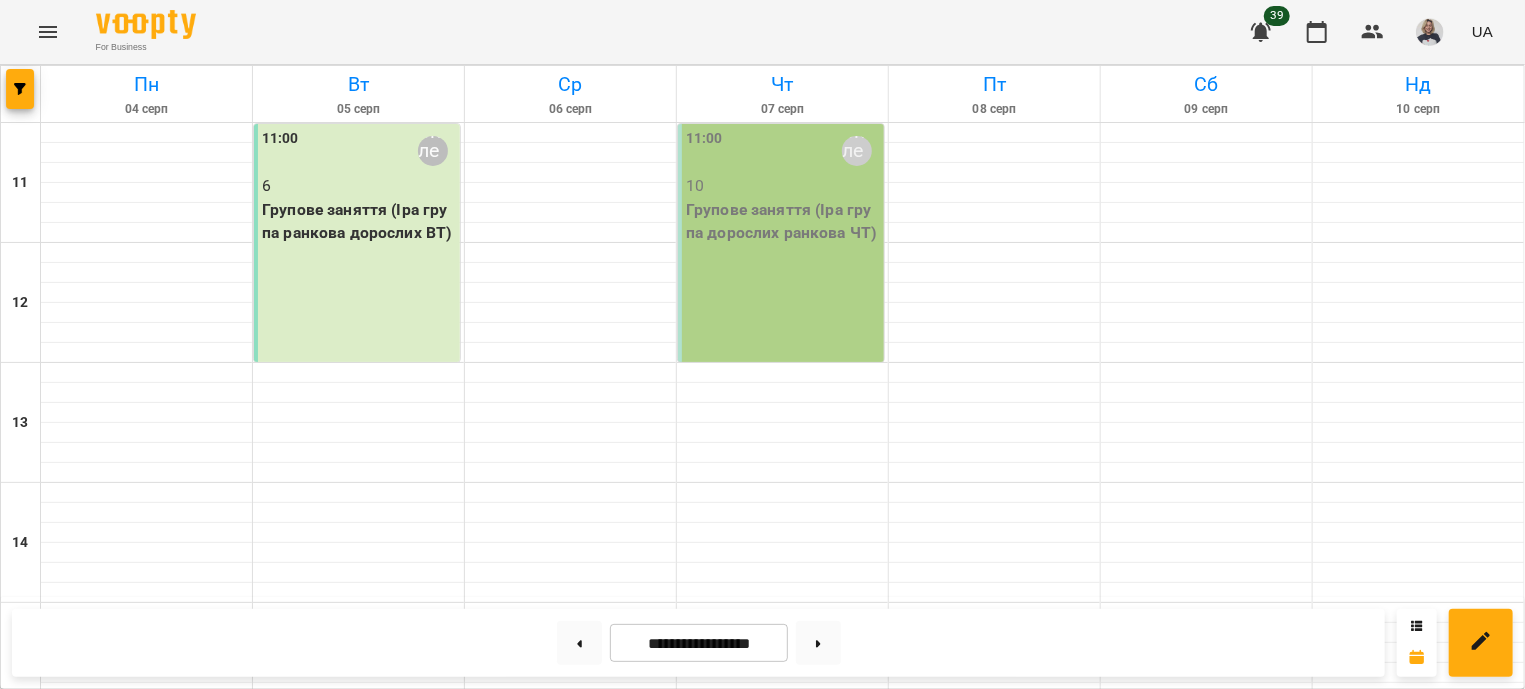 click on "Групове заняття (Іра група ранкова дорослих ВТ)" at bounding box center [359, 221] 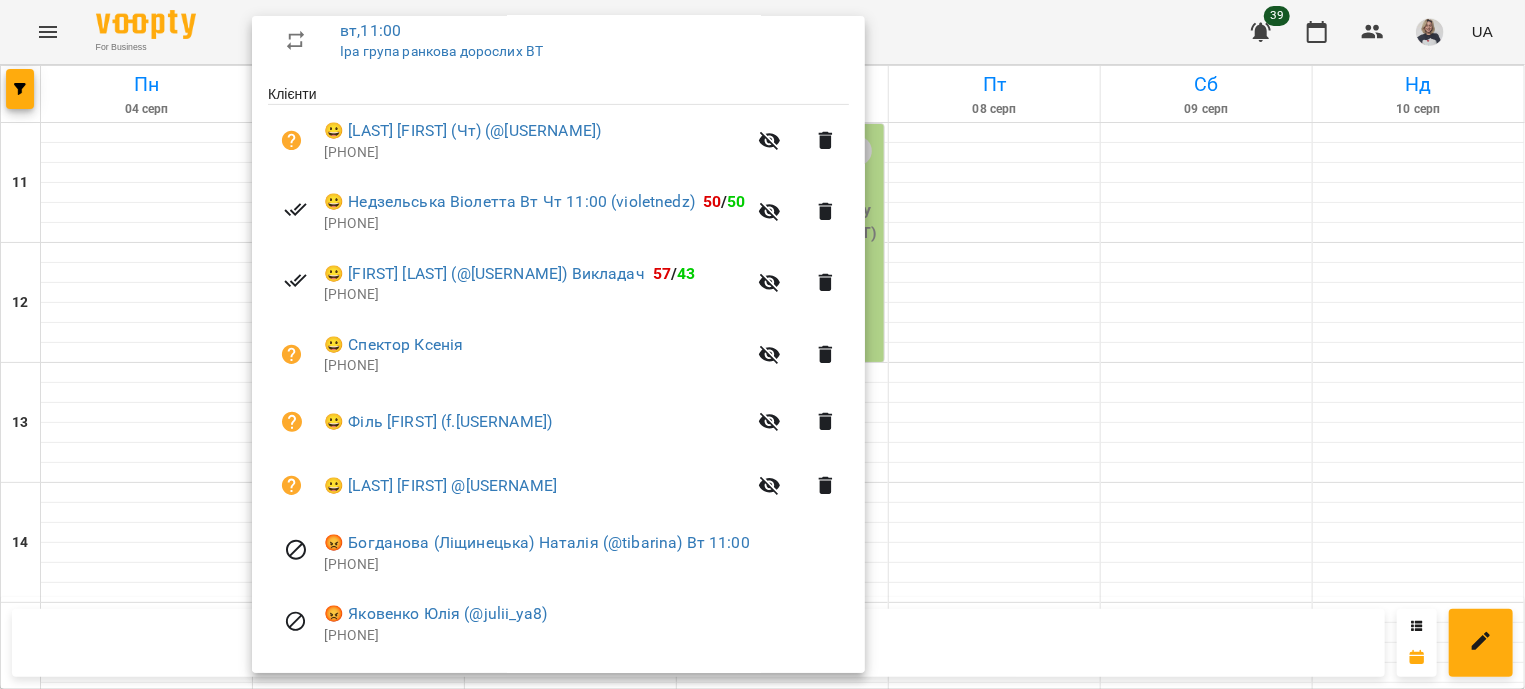scroll, scrollTop: 482, scrollLeft: 0, axis: vertical 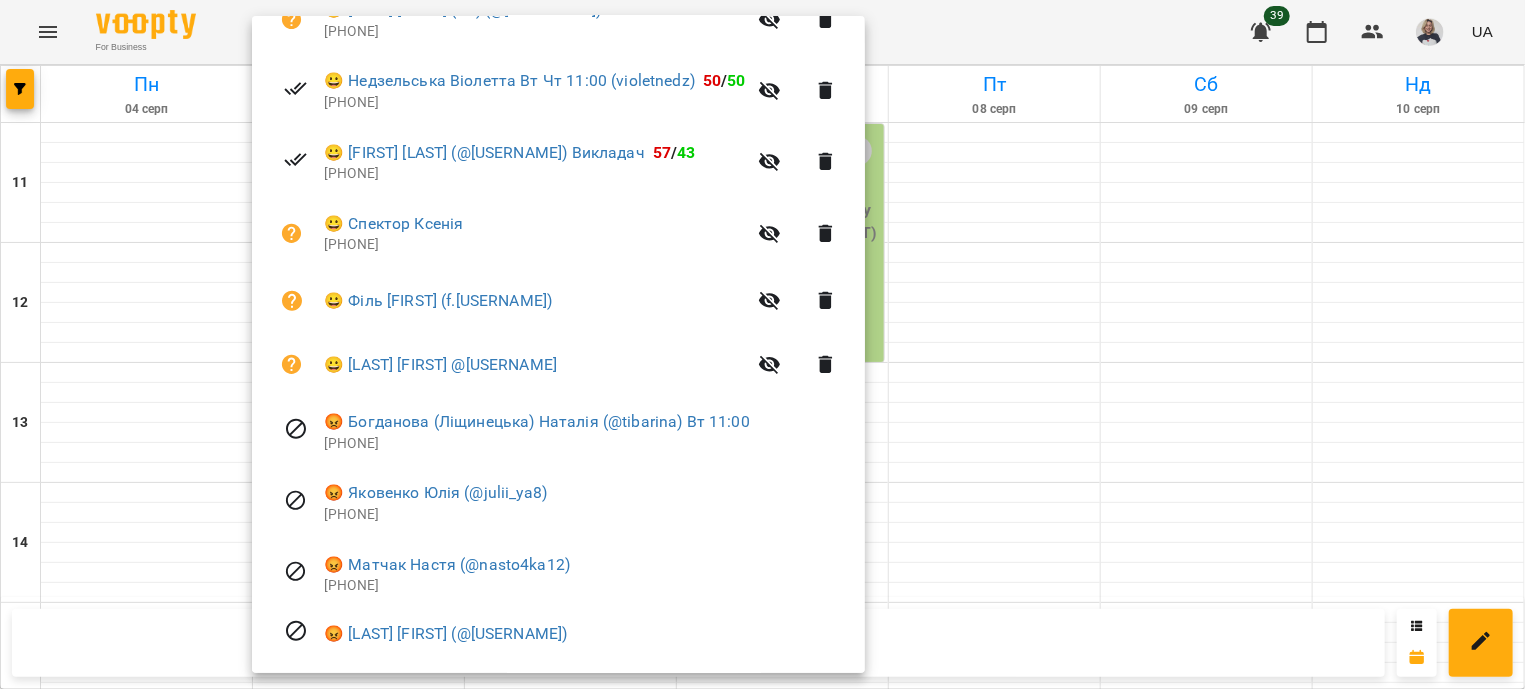 click at bounding box center (762, 344) 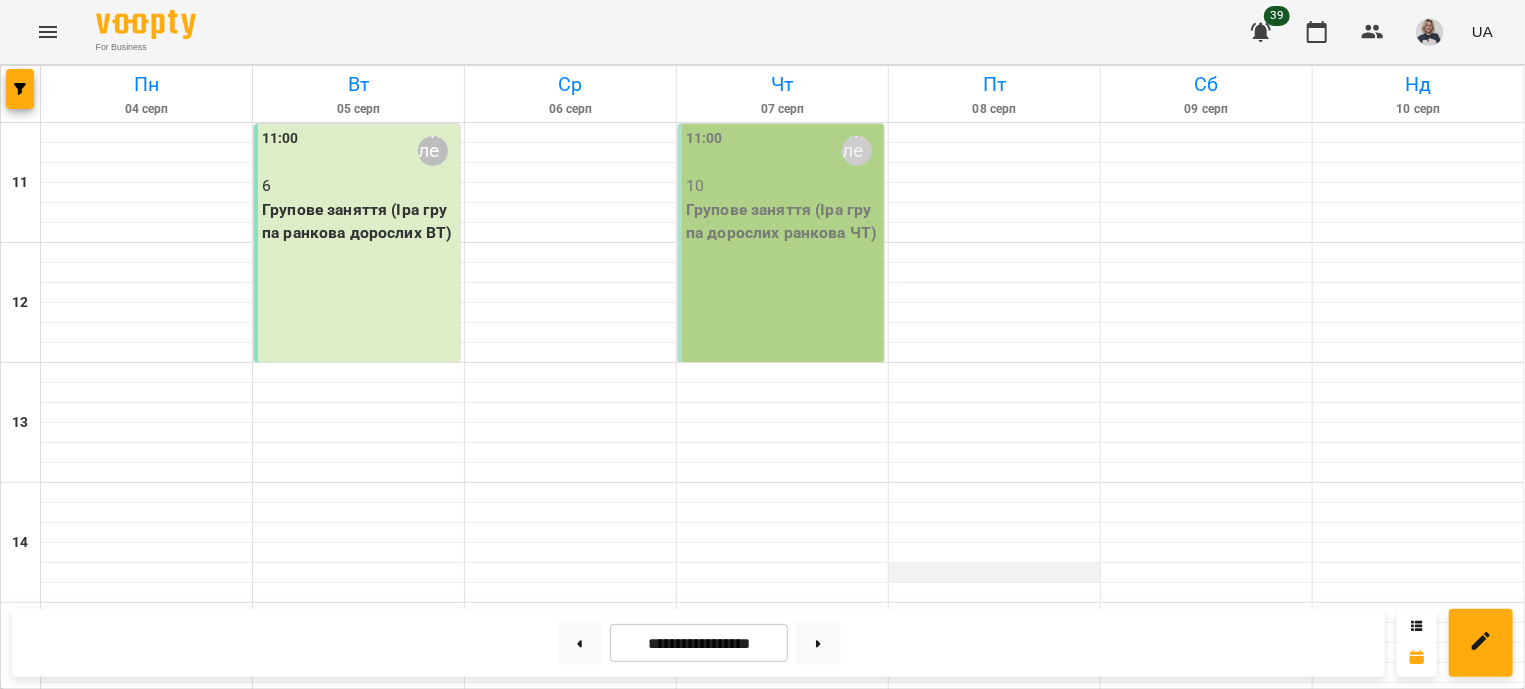scroll, scrollTop: 724, scrollLeft: 0, axis: vertical 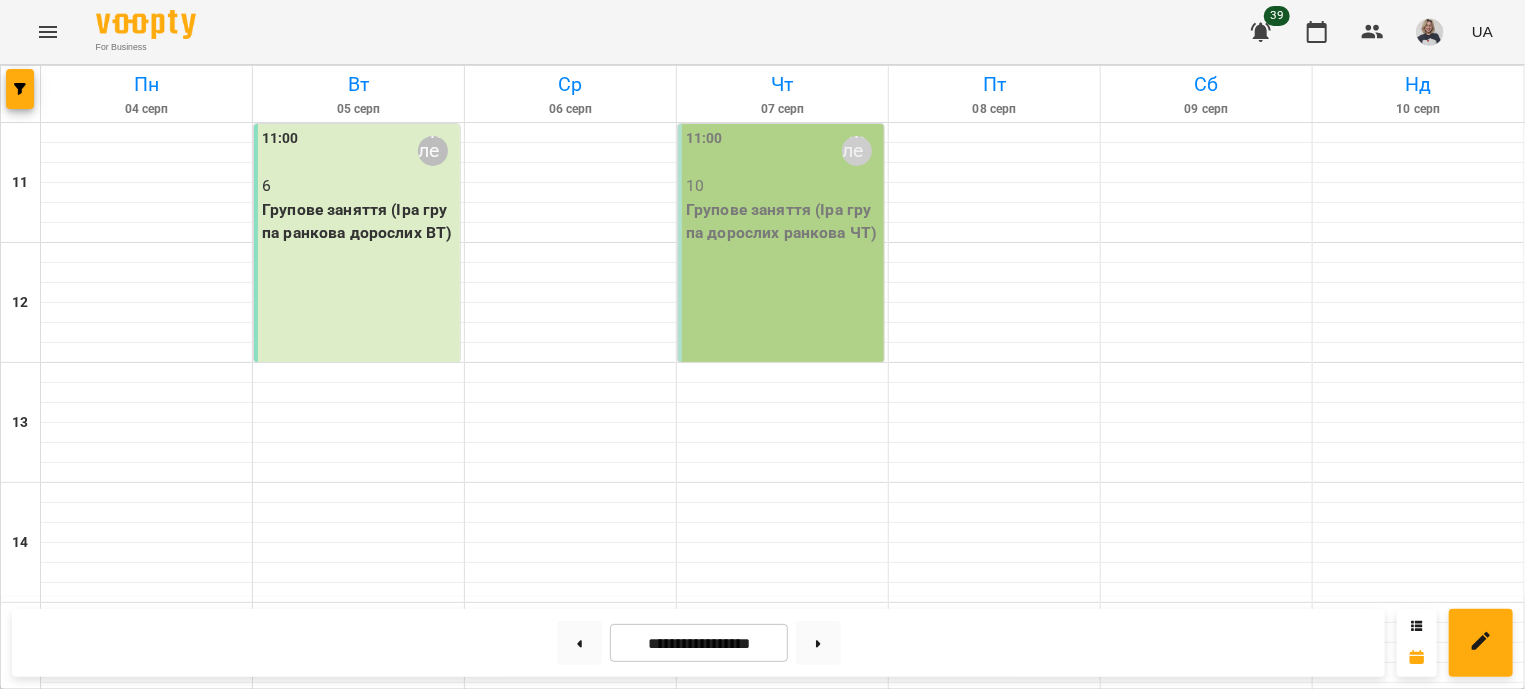 click at bounding box center (994, 1153) 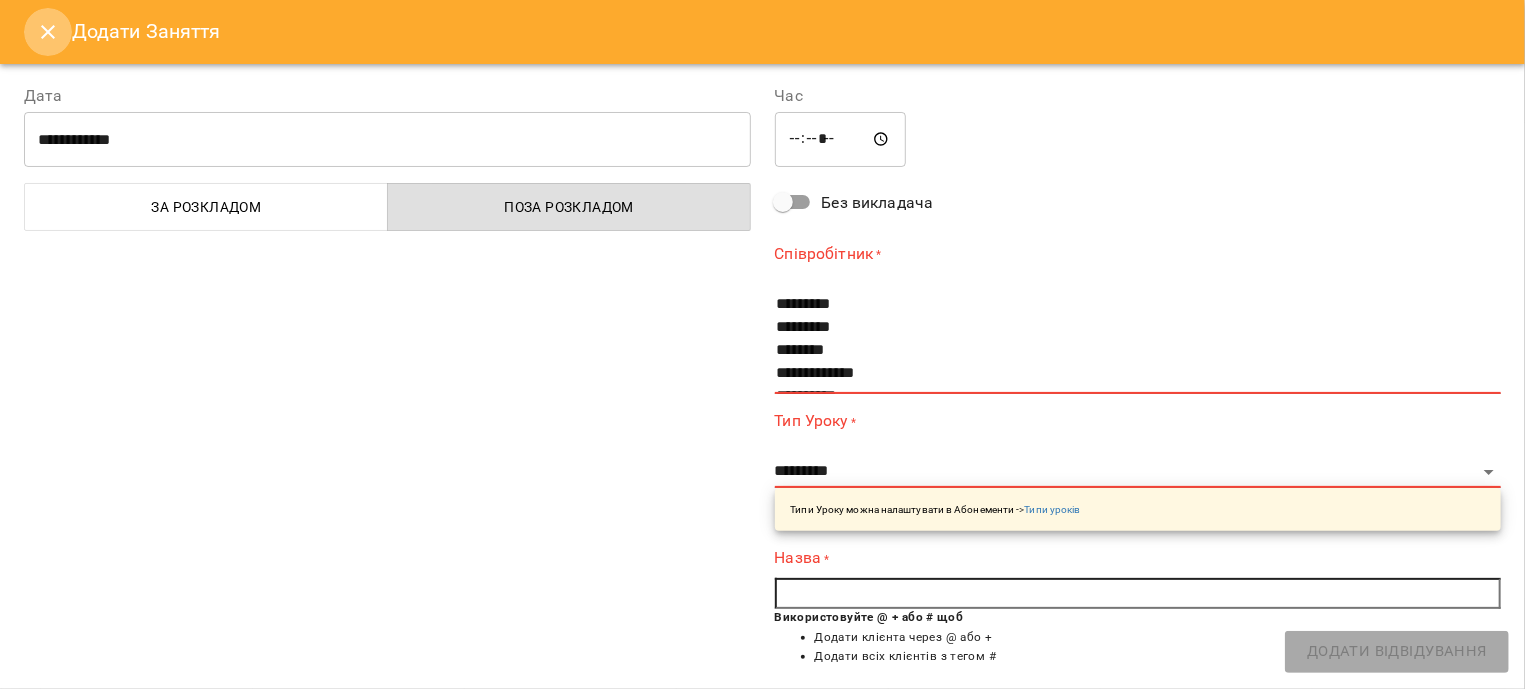 click at bounding box center (48, 32) 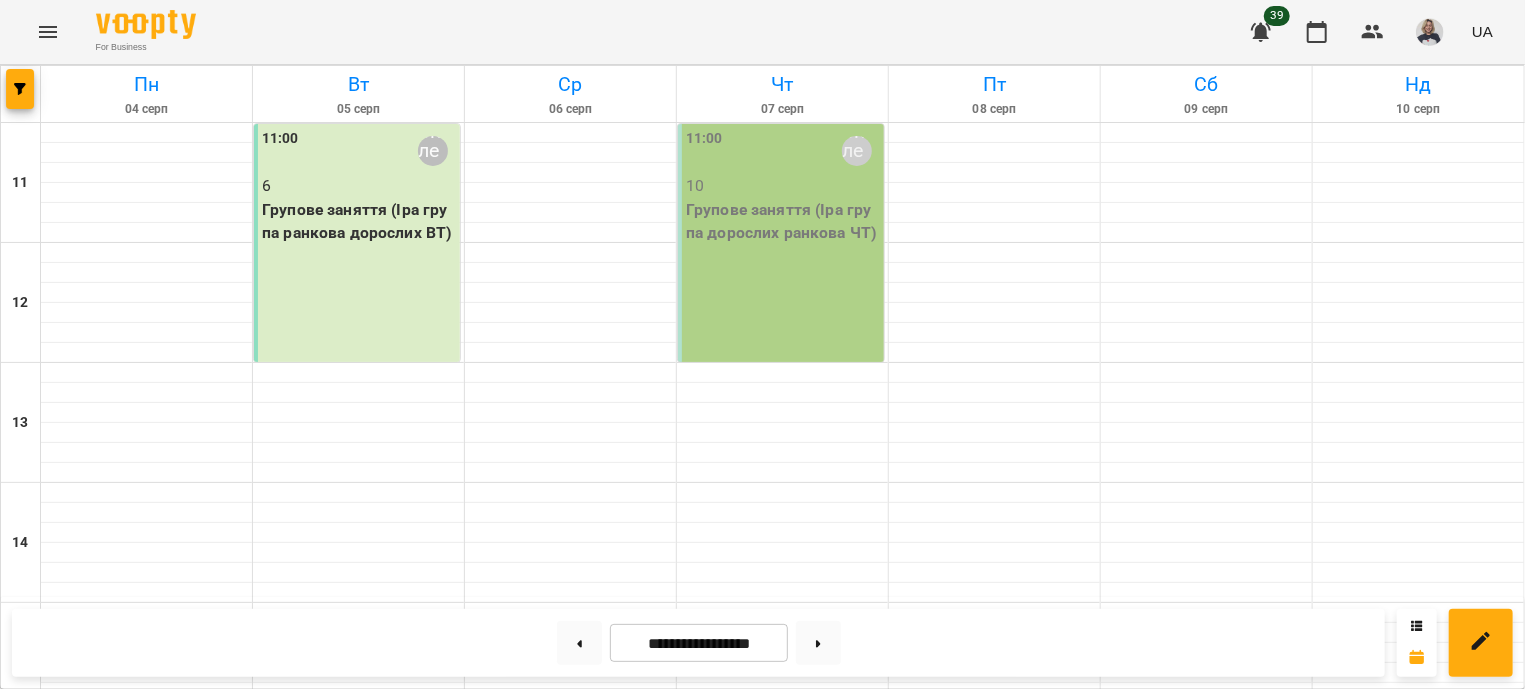 scroll, scrollTop: 362, scrollLeft: 0, axis: vertical 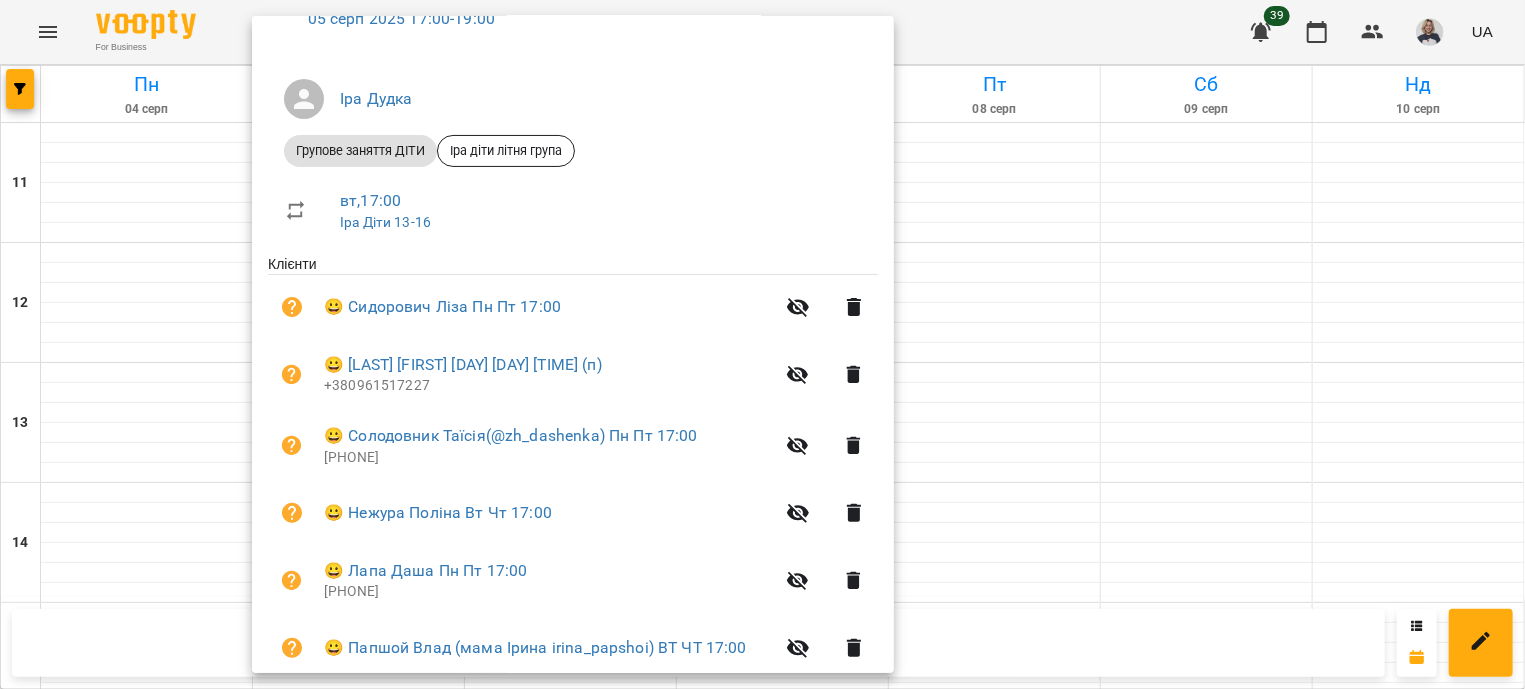 click at bounding box center [762, 344] 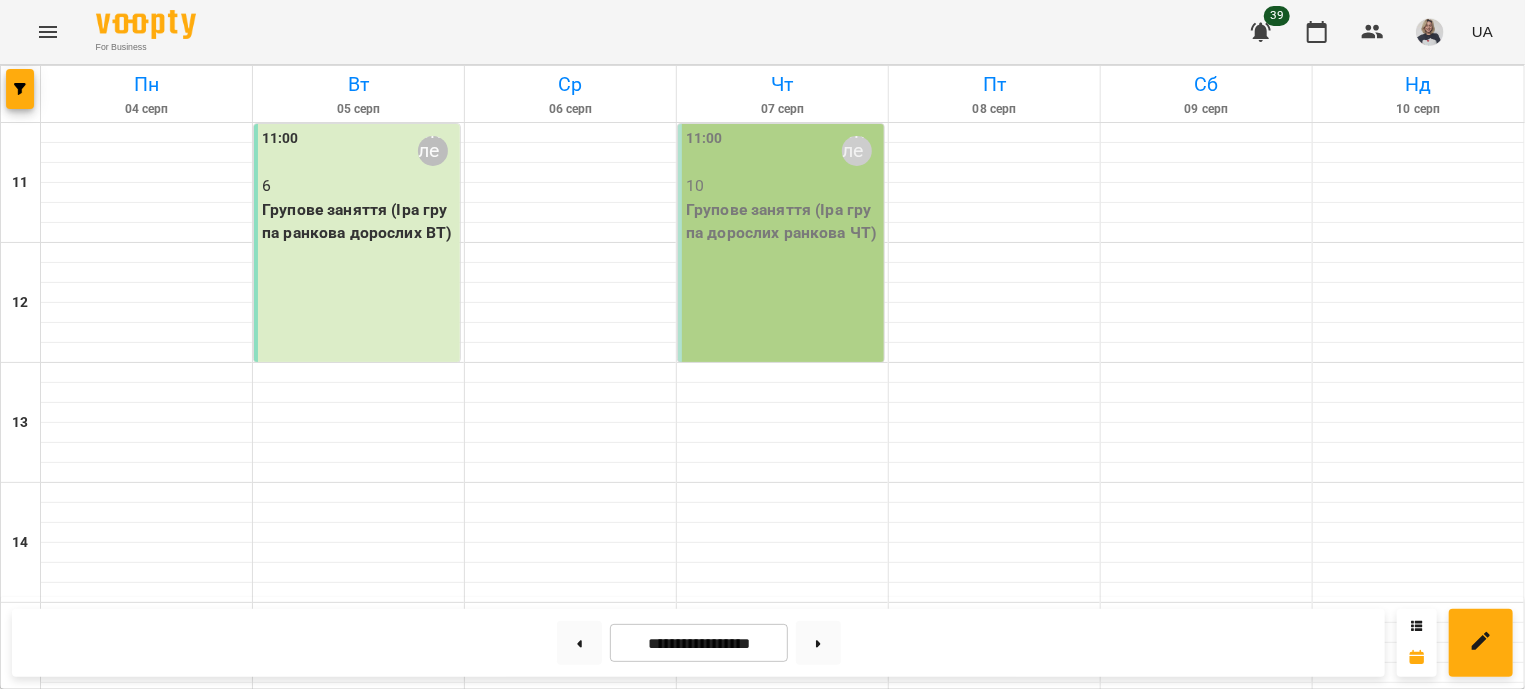 click on "8" at bounding box center (359, 906) 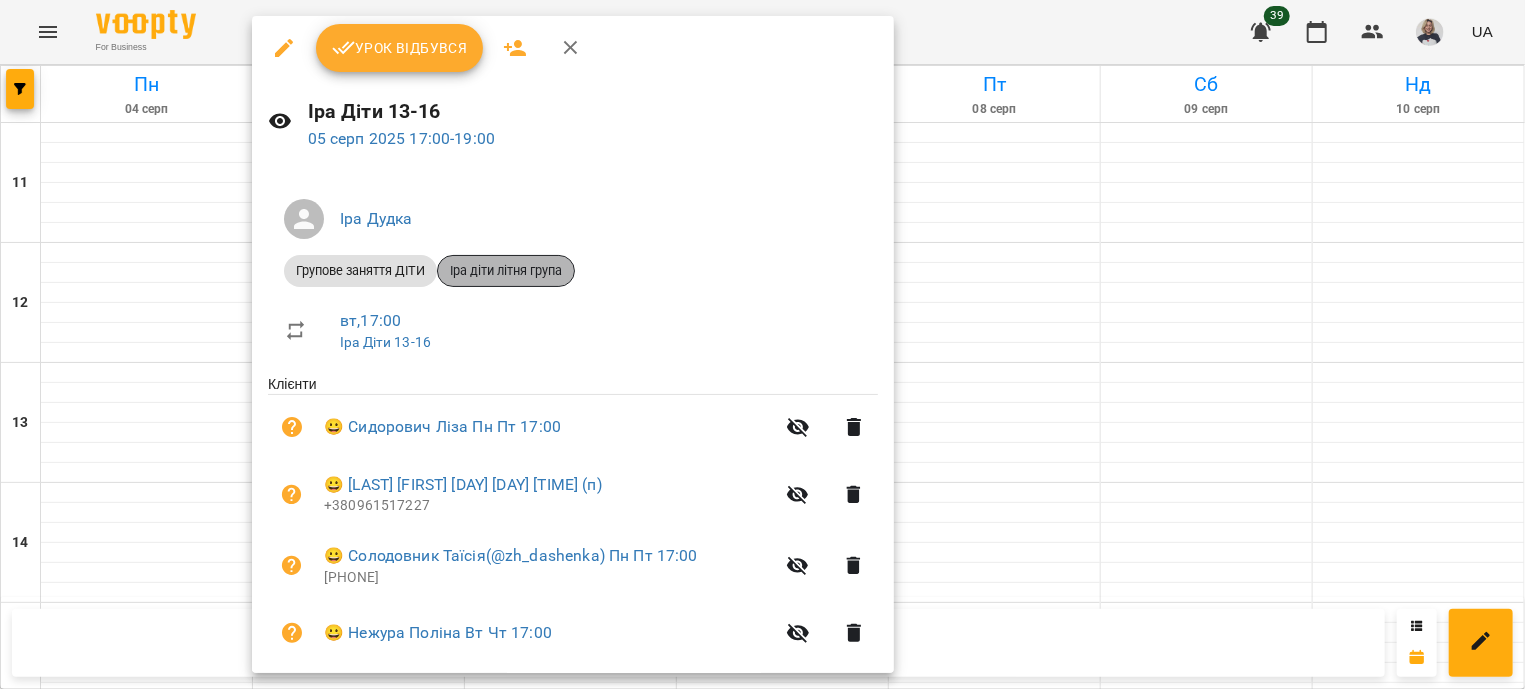 click on "Іра діти літня група" at bounding box center (506, 271) 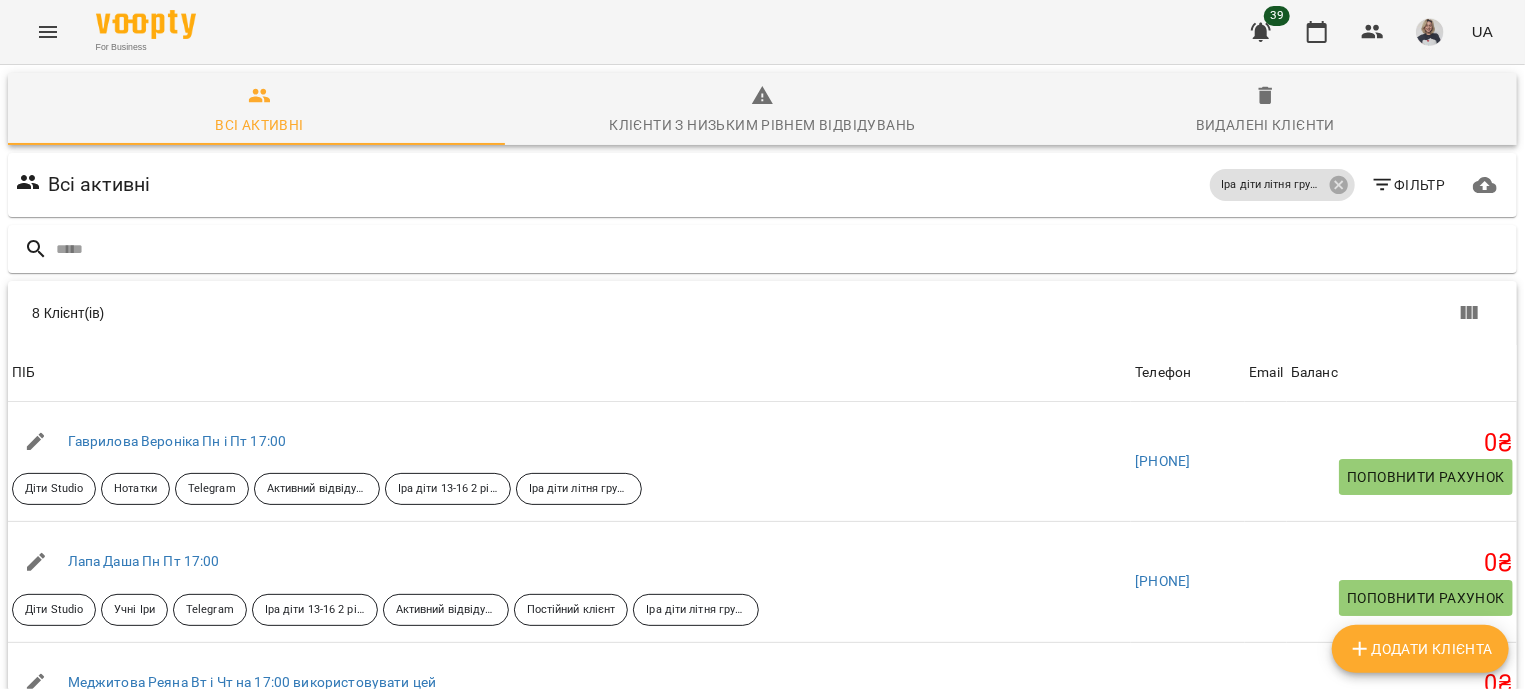 scroll, scrollTop: 234, scrollLeft: 0, axis: vertical 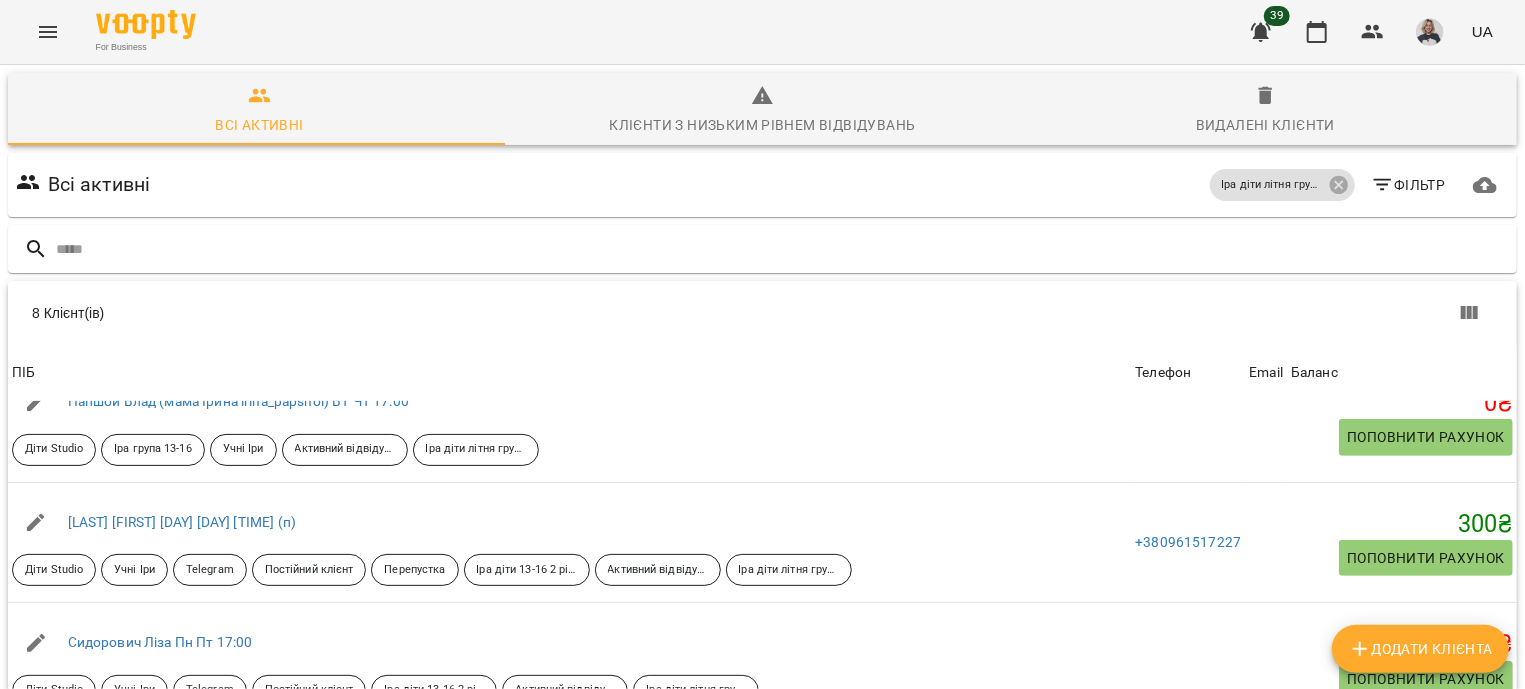 click 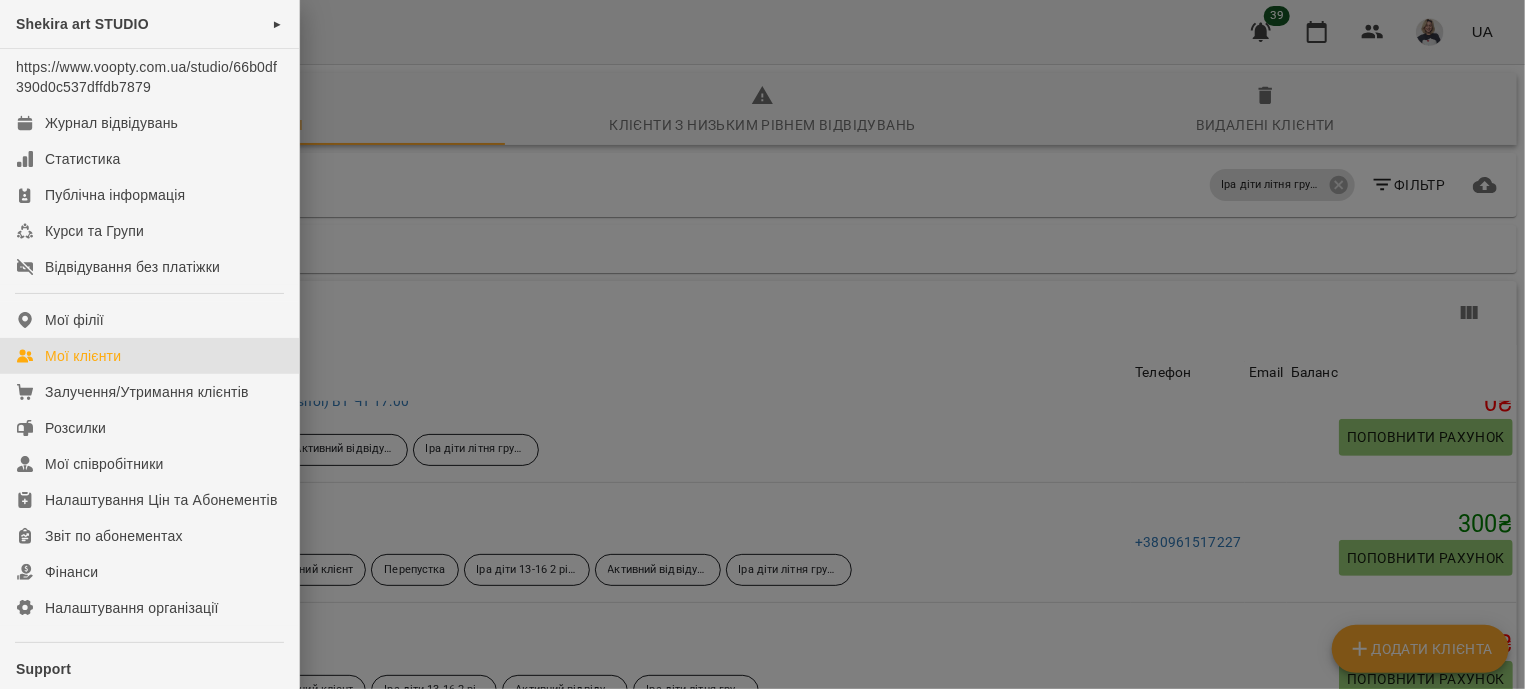 click on "Shekira art STUDIO ►" at bounding box center [149, 24] 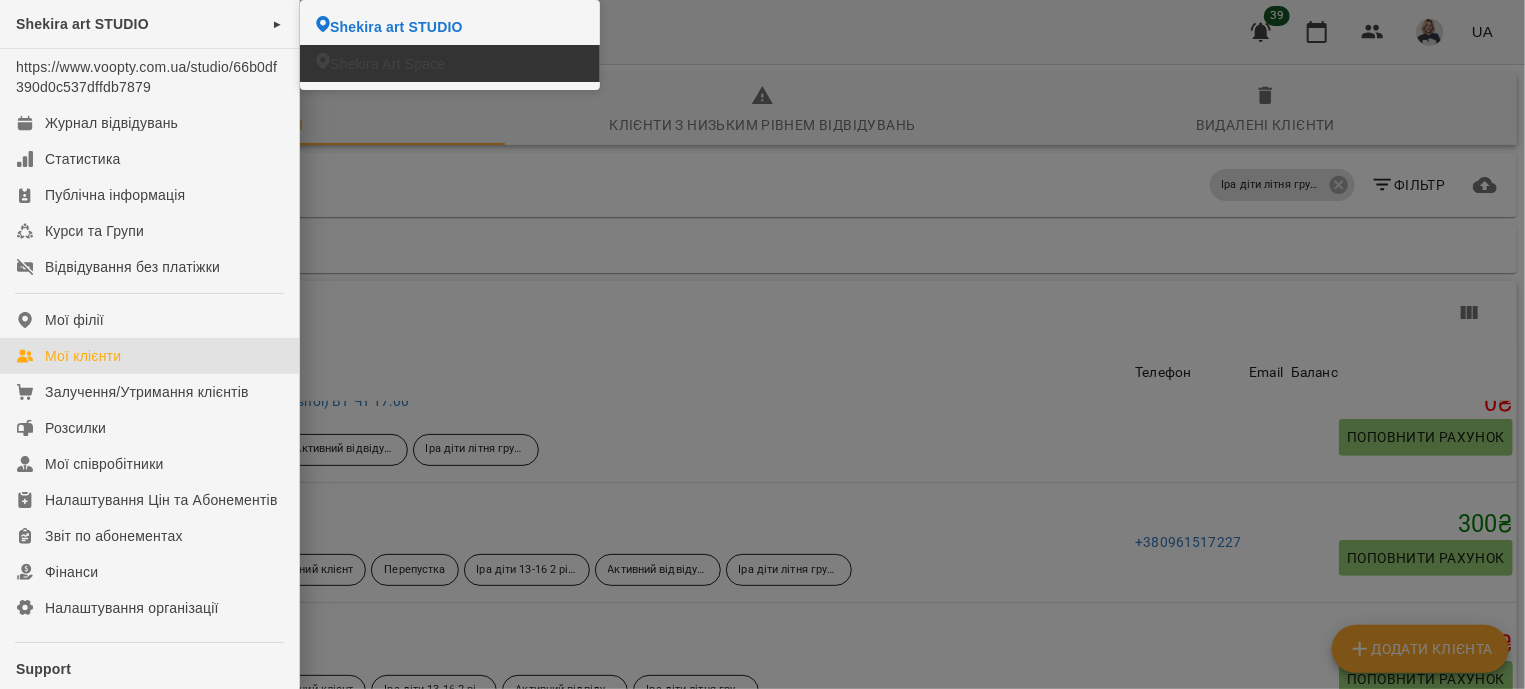 click on "Shekira Art Space" at bounding box center [387, 64] 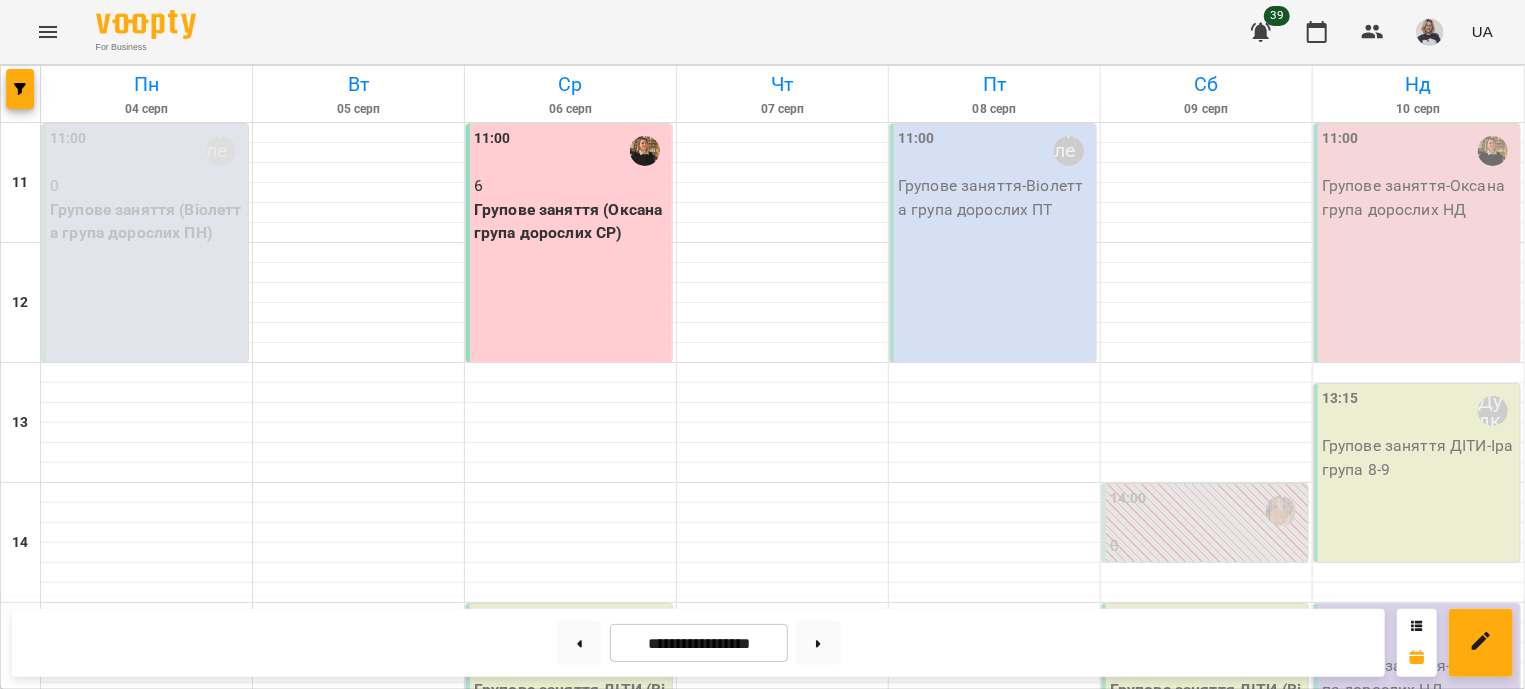 scroll, scrollTop: 603, scrollLeft: 0, axis: vertical 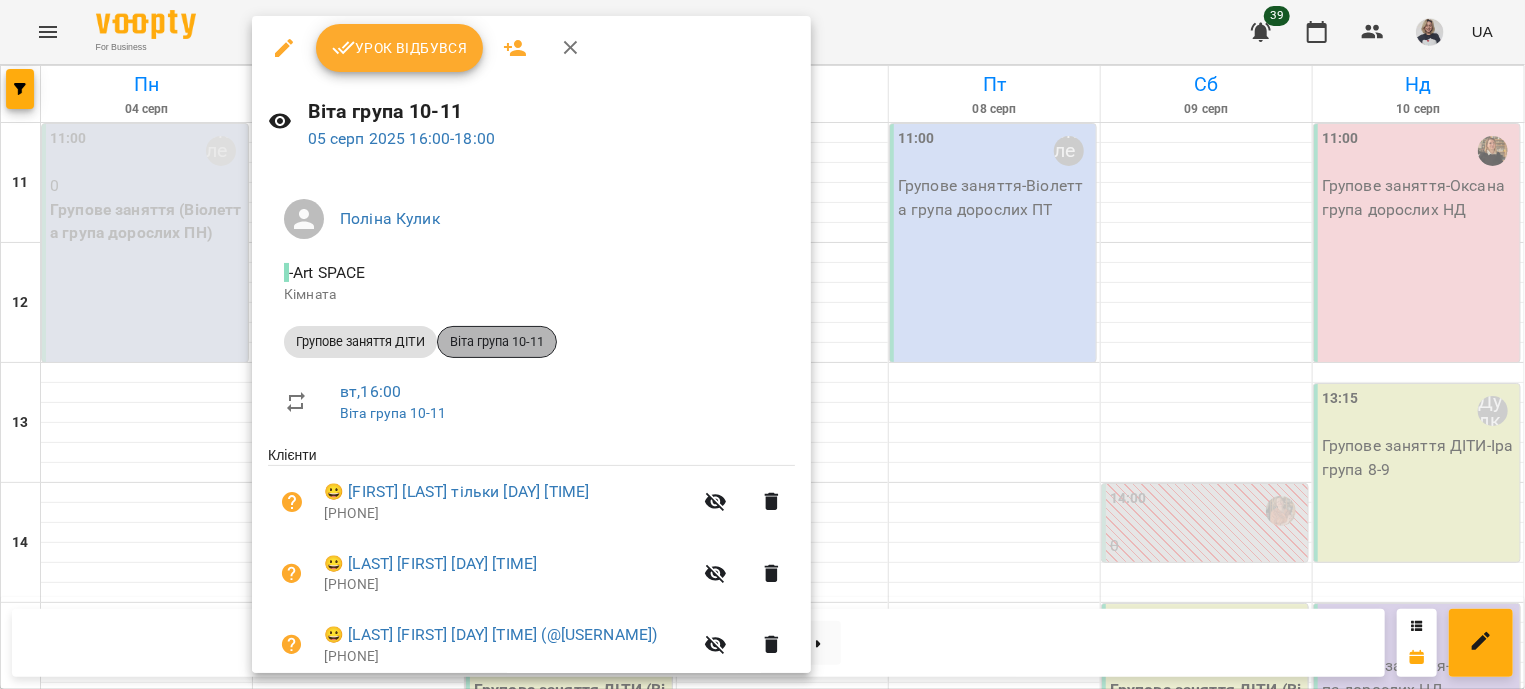 click on "Віта група 10-11" at bounding box center [497, 342] 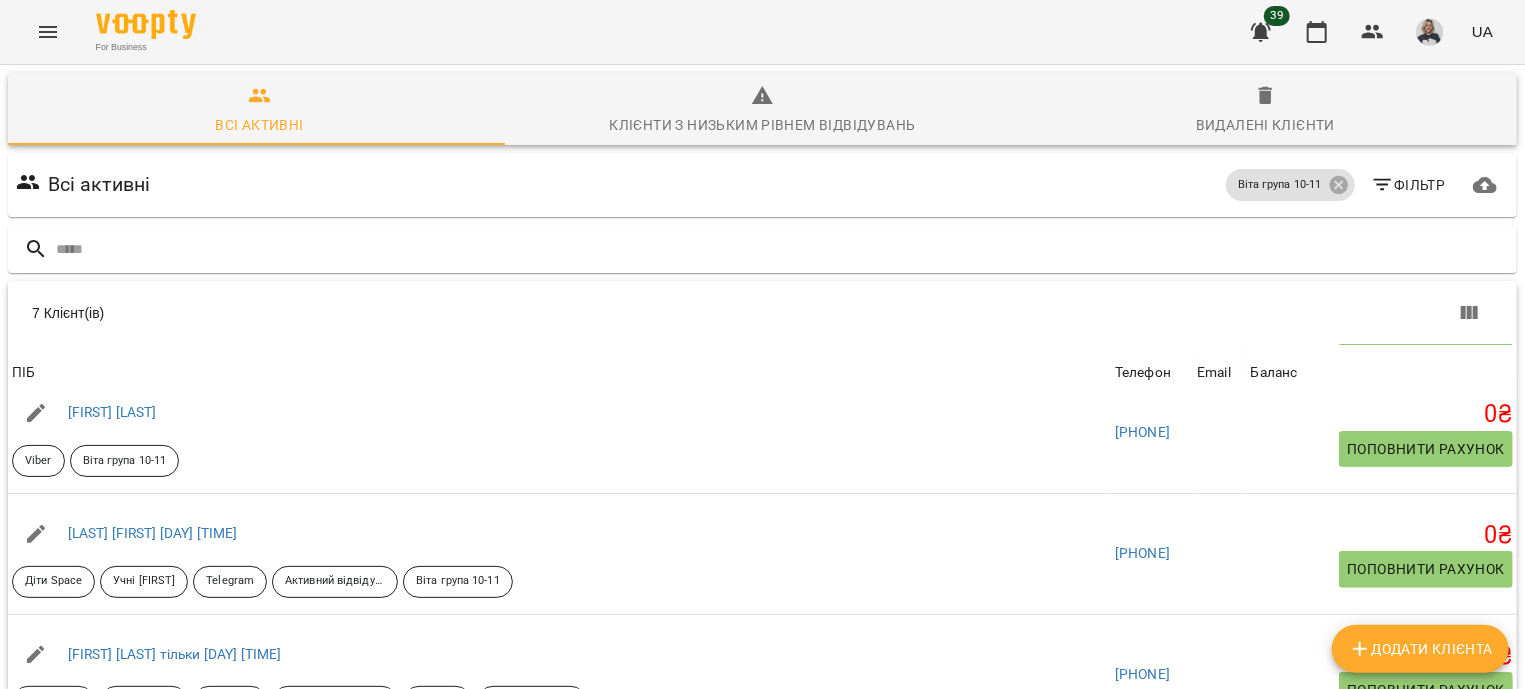 scroll, scrollTop: 402, scrollLeft: 0, axis: vertical 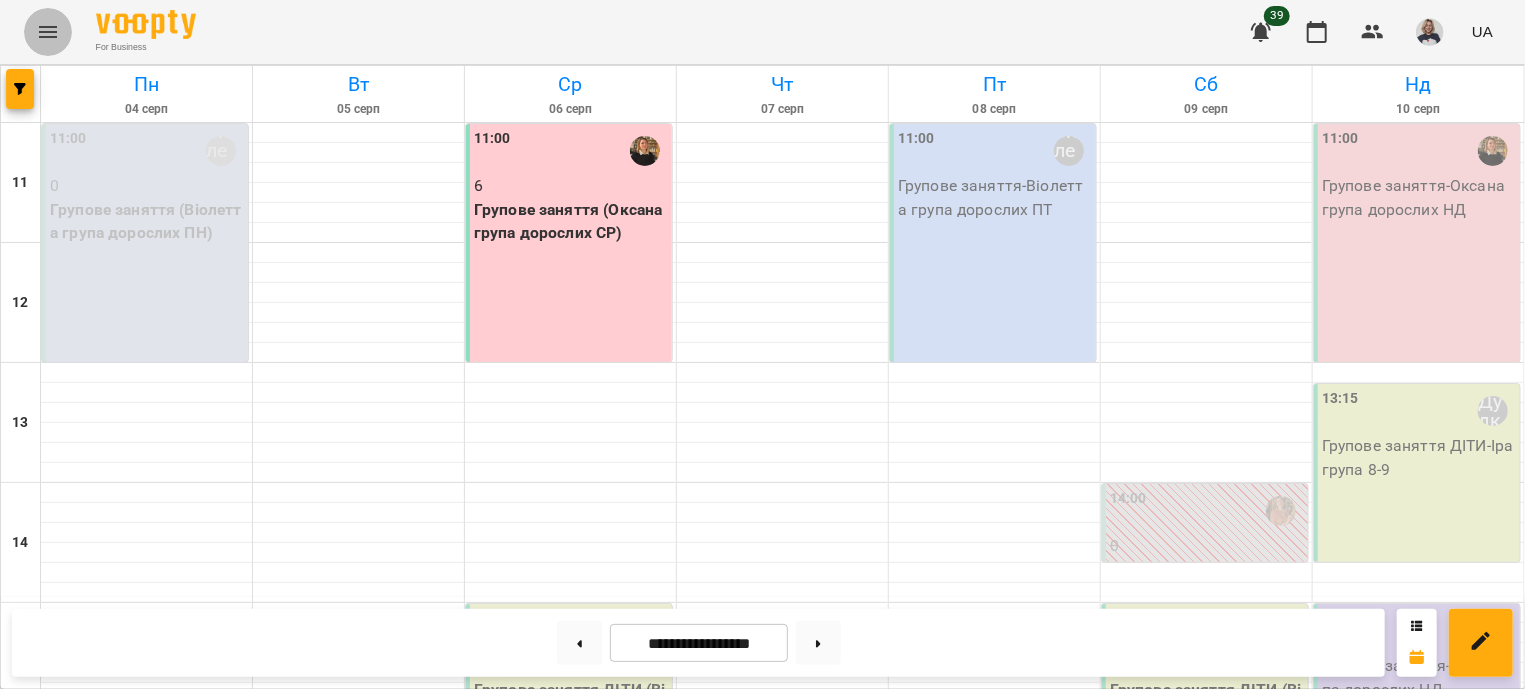 click 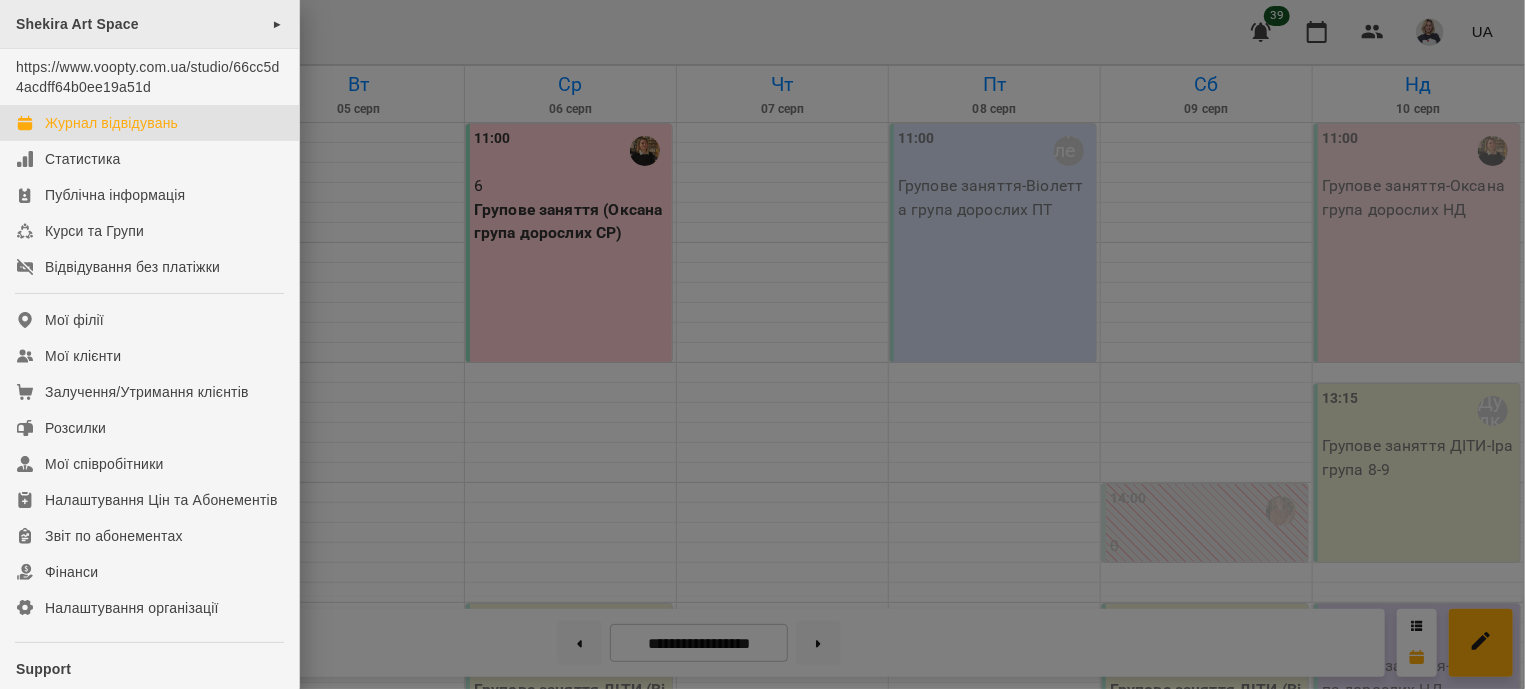 click on "Shekira Art Space" at bounding box center [77, 24] 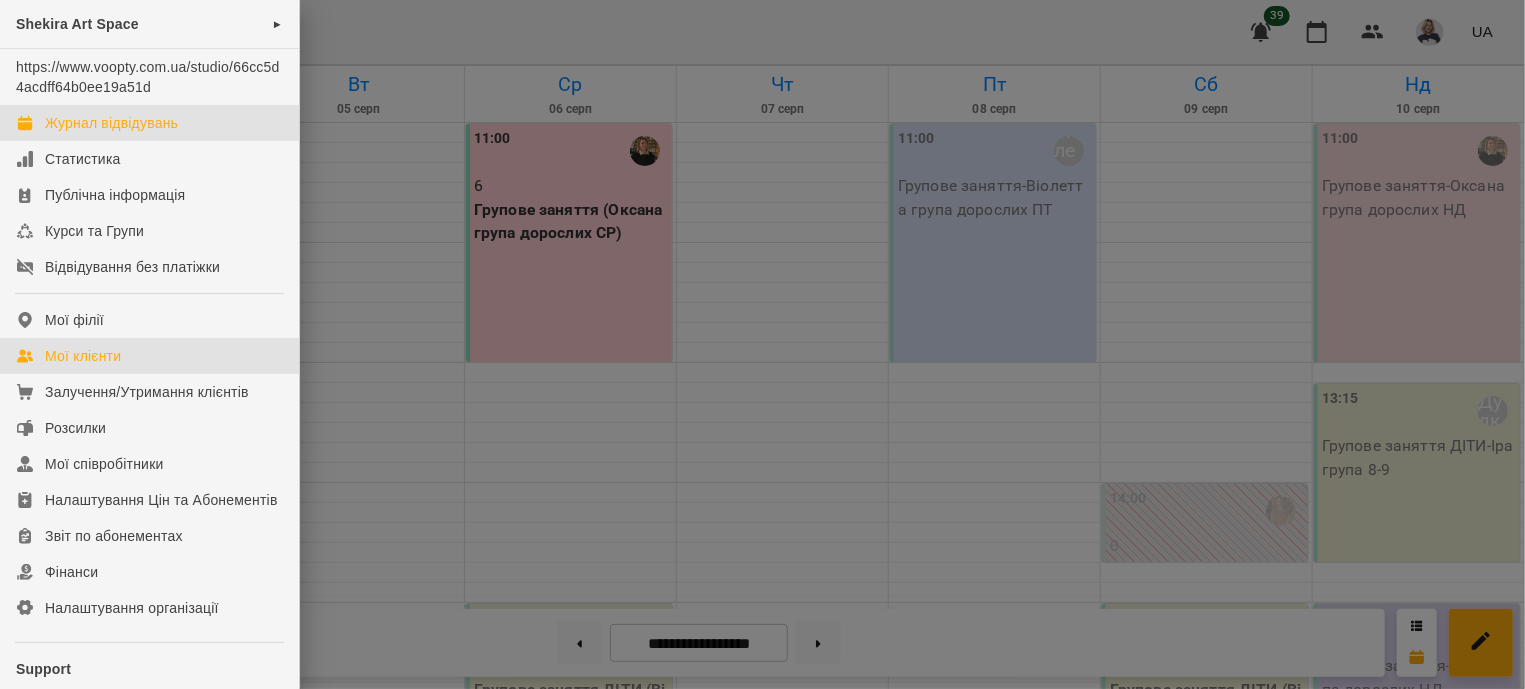 click on "Мої клієнти" at bounding box center [149, 356] 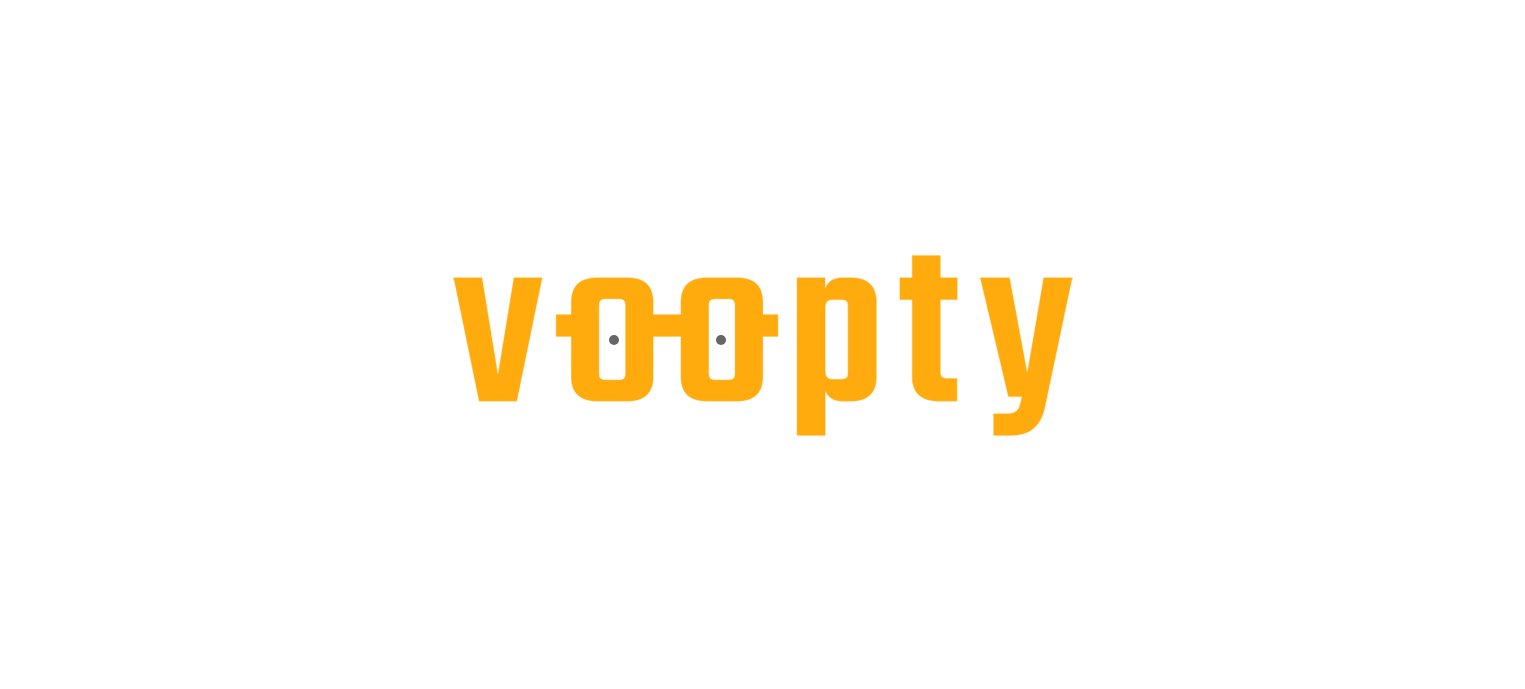scroll, scrollTop: 0, scrollLeft: 0, axis: both 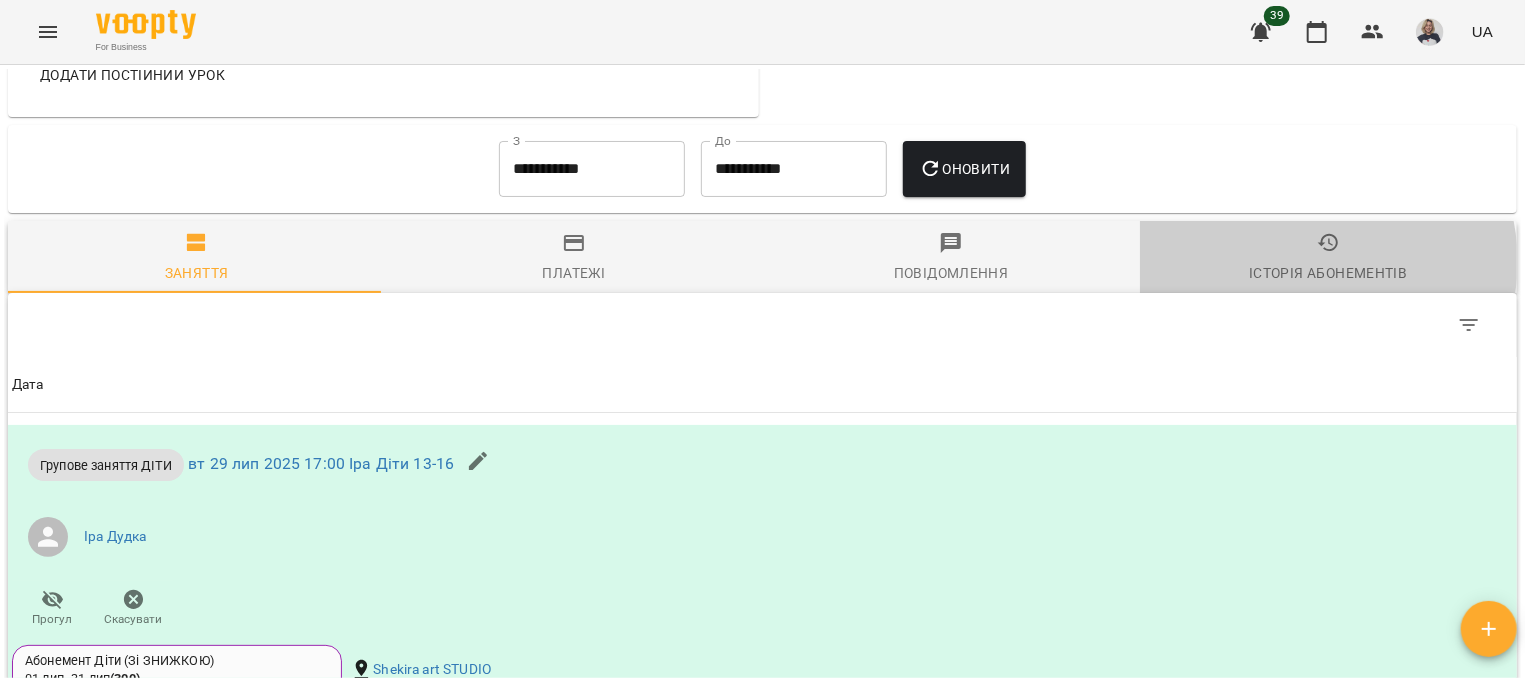 click on "Історія абонементів" at bounding box center [1328, 273] 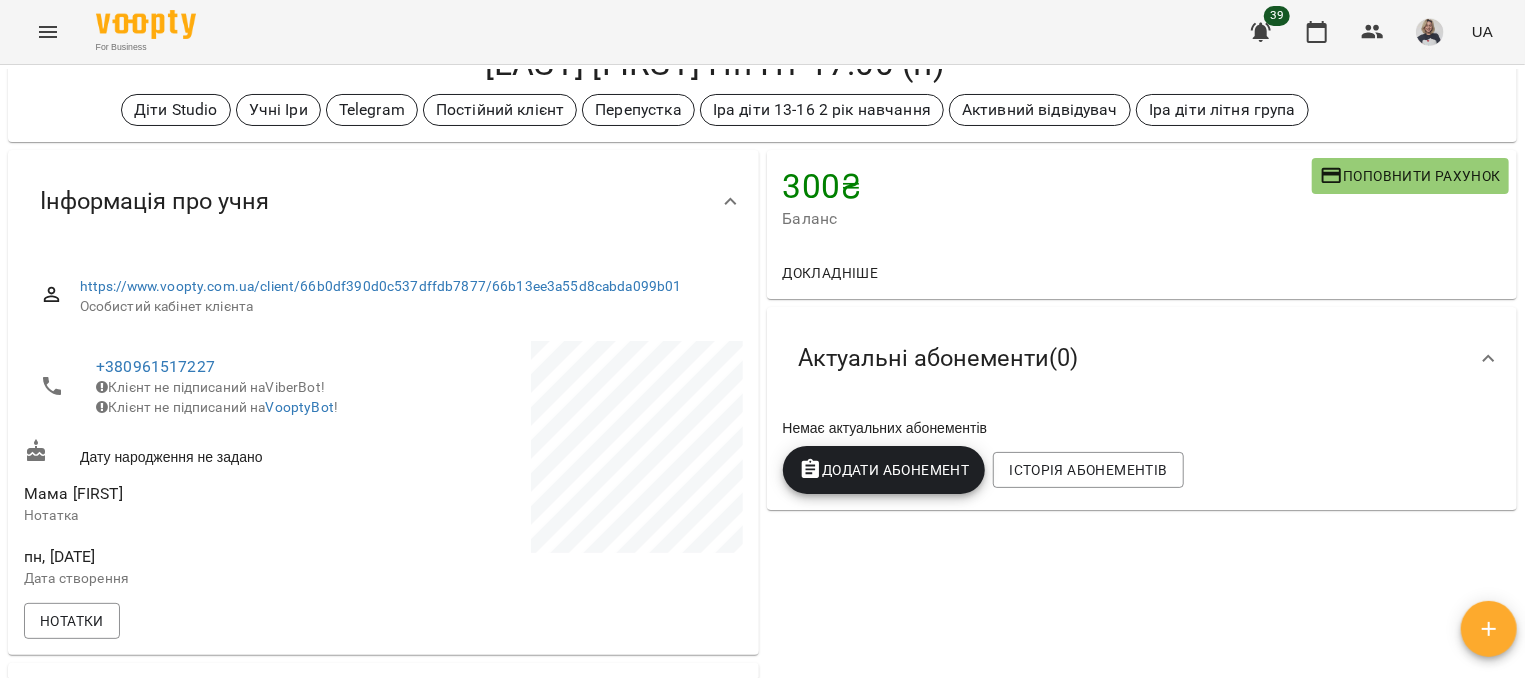 scroll, scrollTop: 0, scrollLeft: 0, axis: both 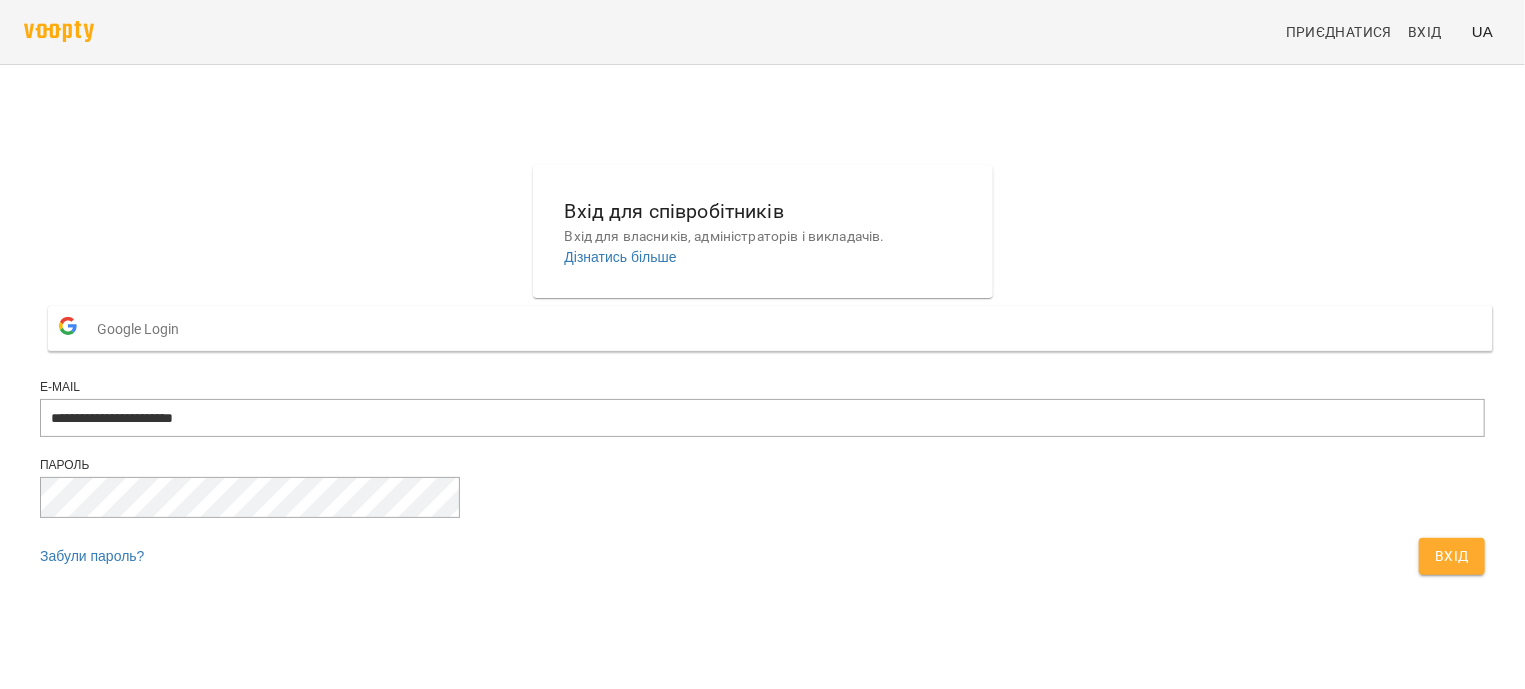 click on "Вхід" at bounding box center [1452, 556] 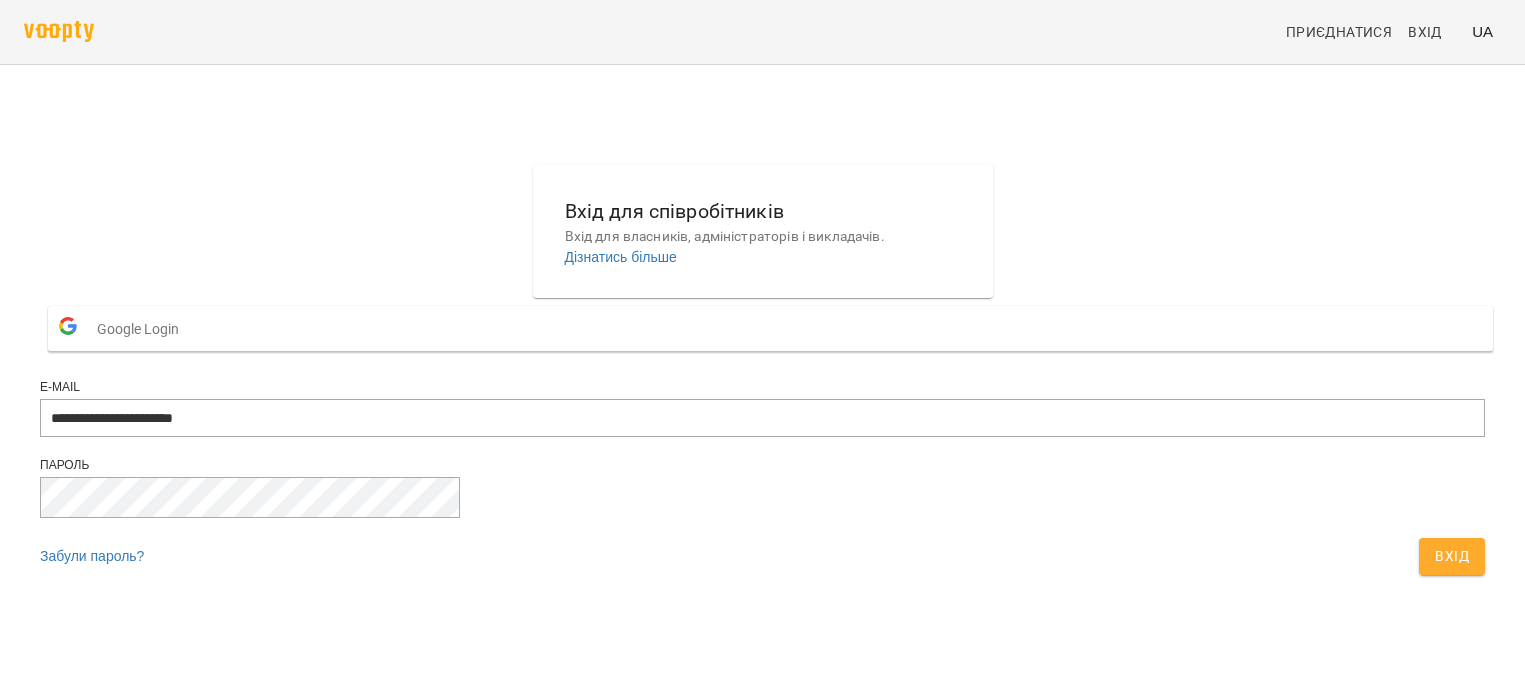 scroll, scrollTop: 0, scrollLeft: 0, axis: both 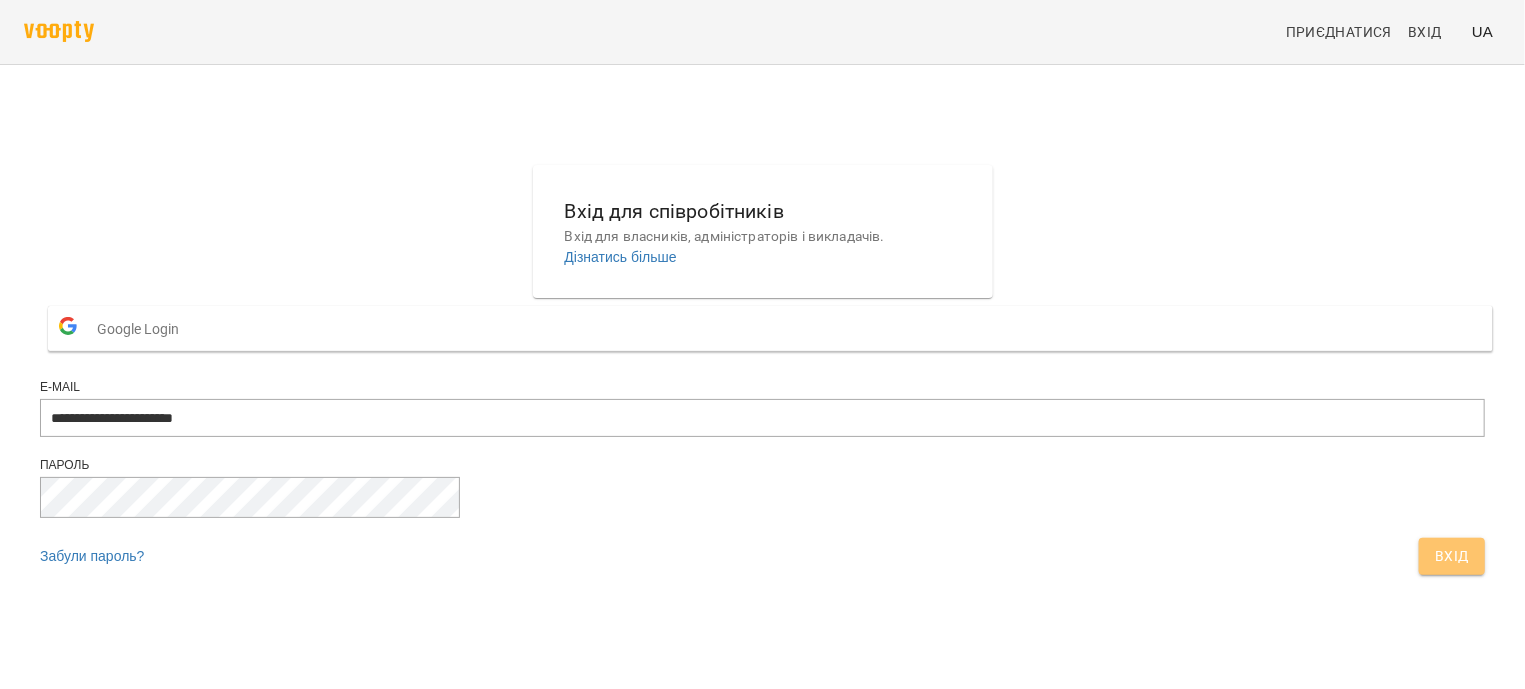 click on "Вхід" at bounding box center (1452, 556) 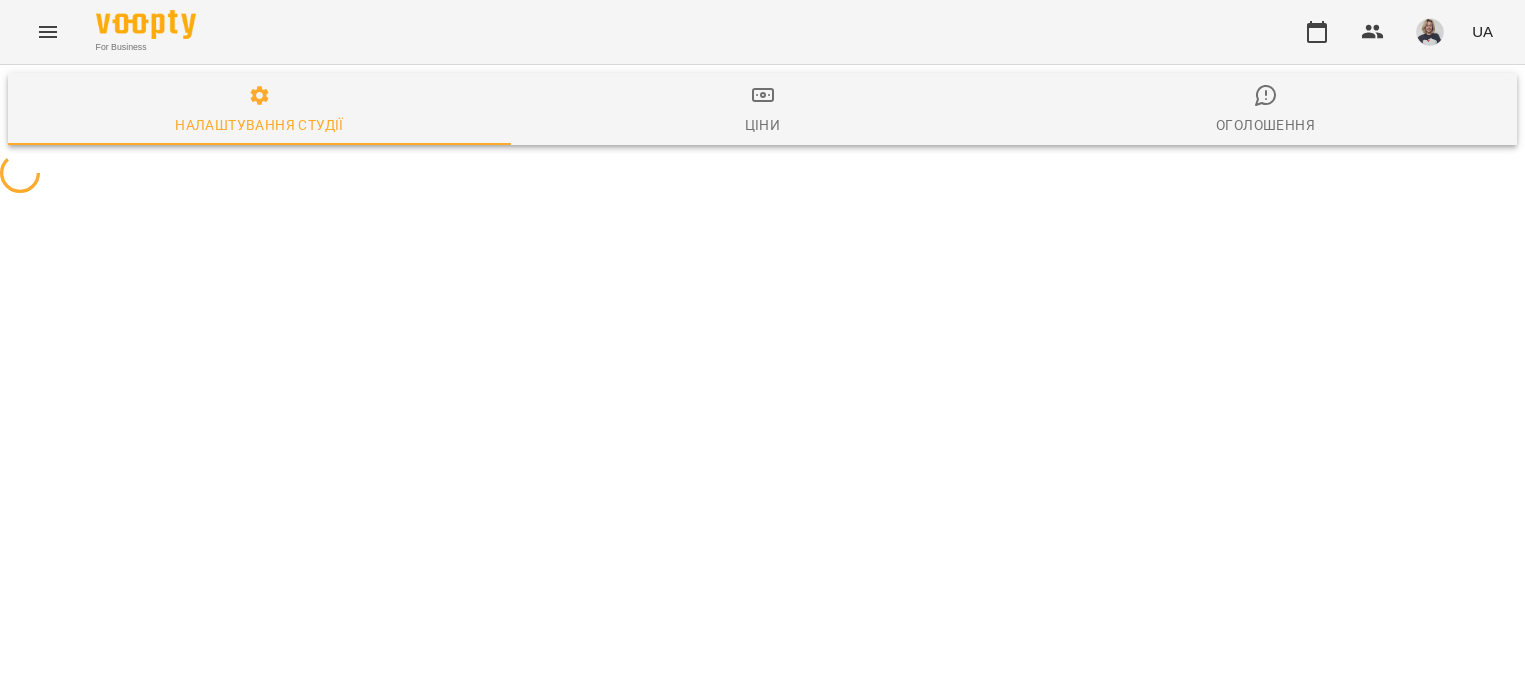 click 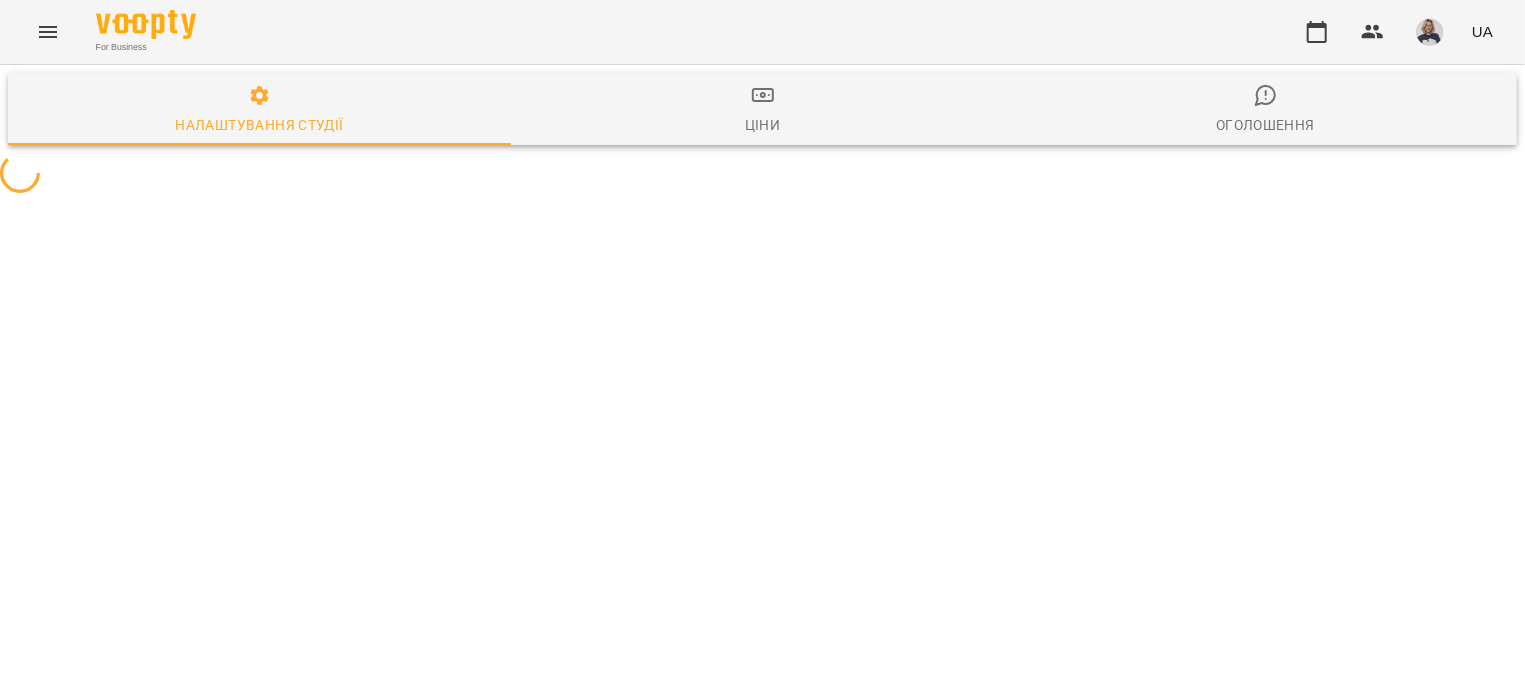 select on "**" 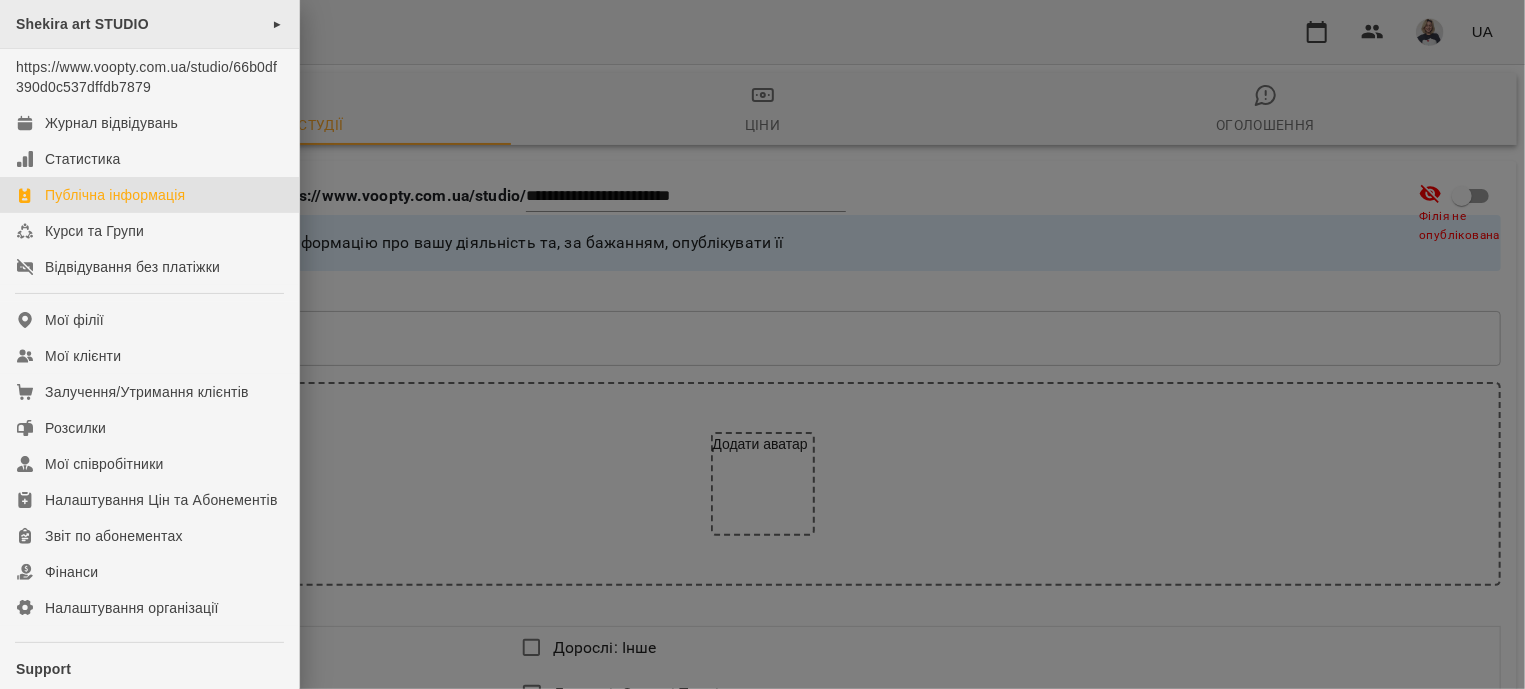click on "Shekira art STUDIO ►" at bounding box center [149, 24] 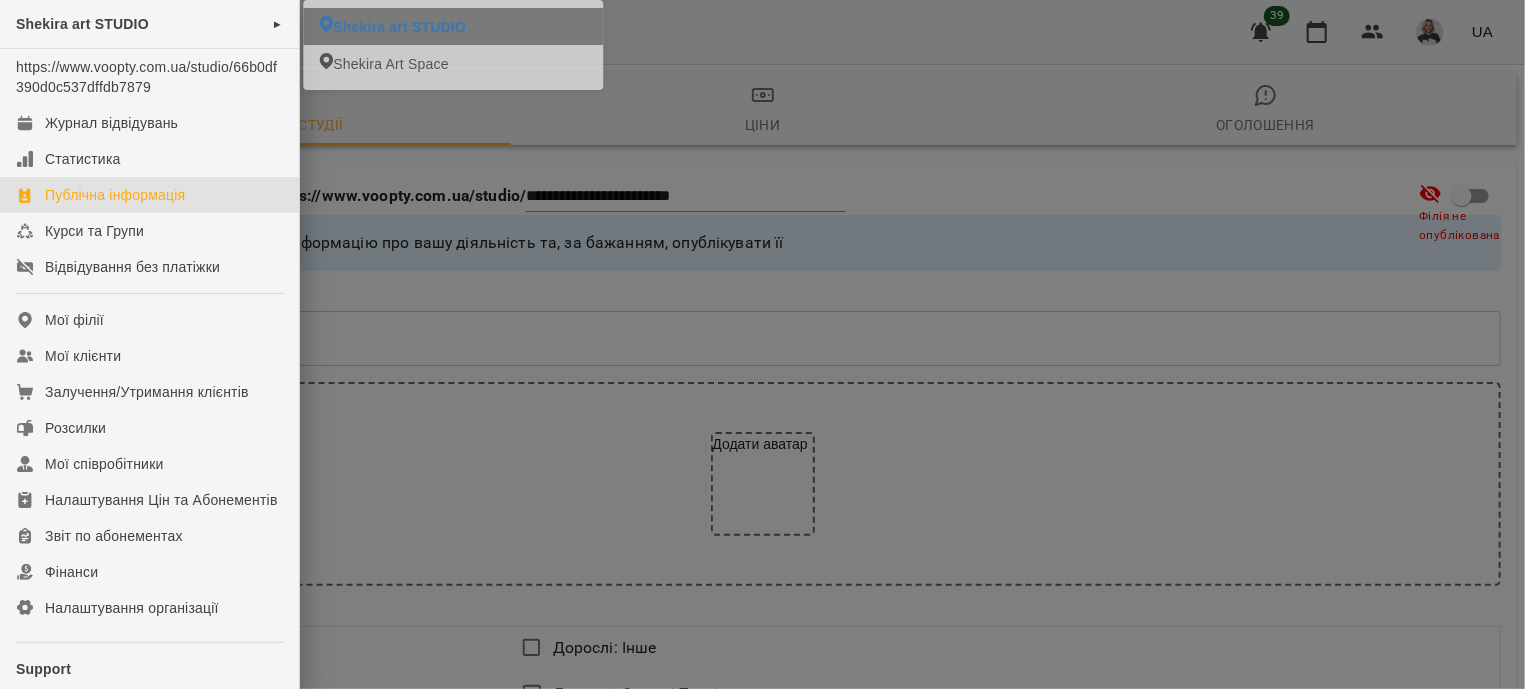 click on "Shekira art STUDIO" at bounding box center [399, 27] 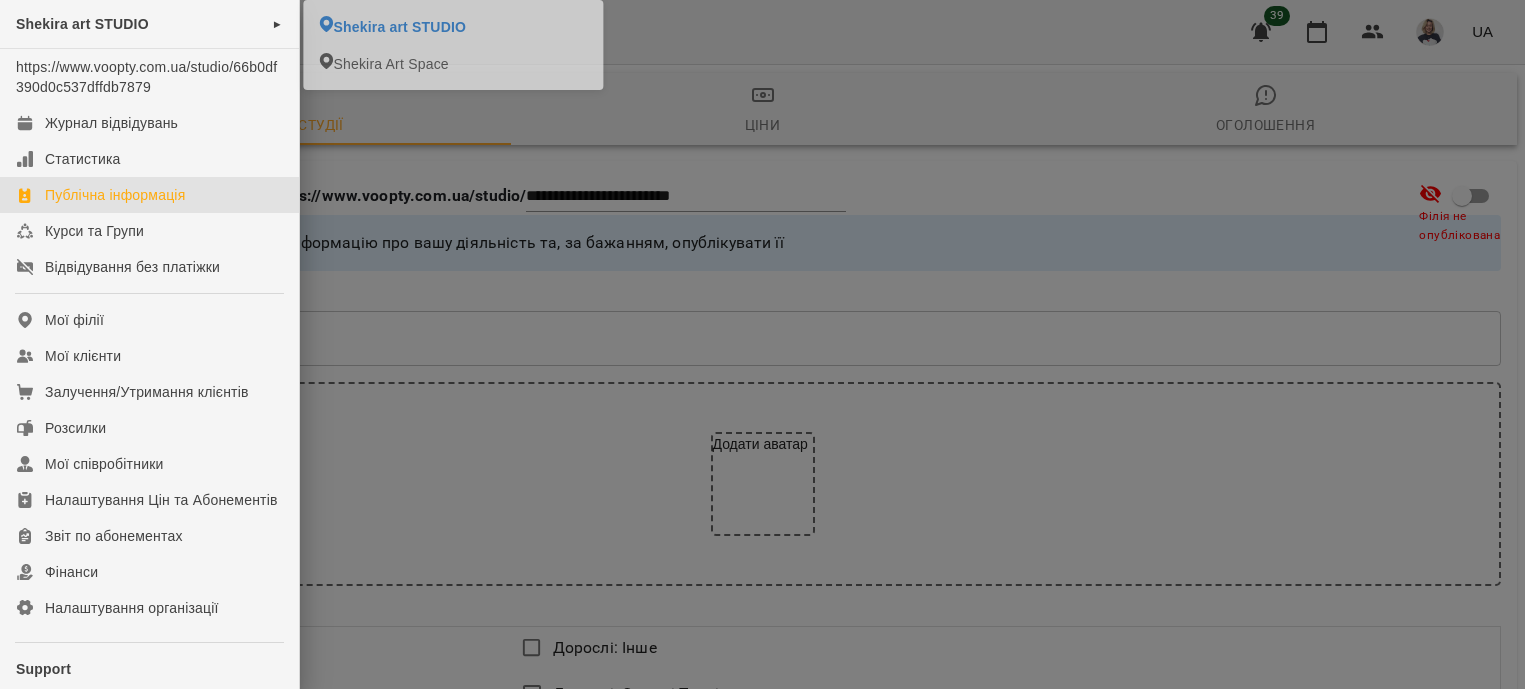 select on "**" 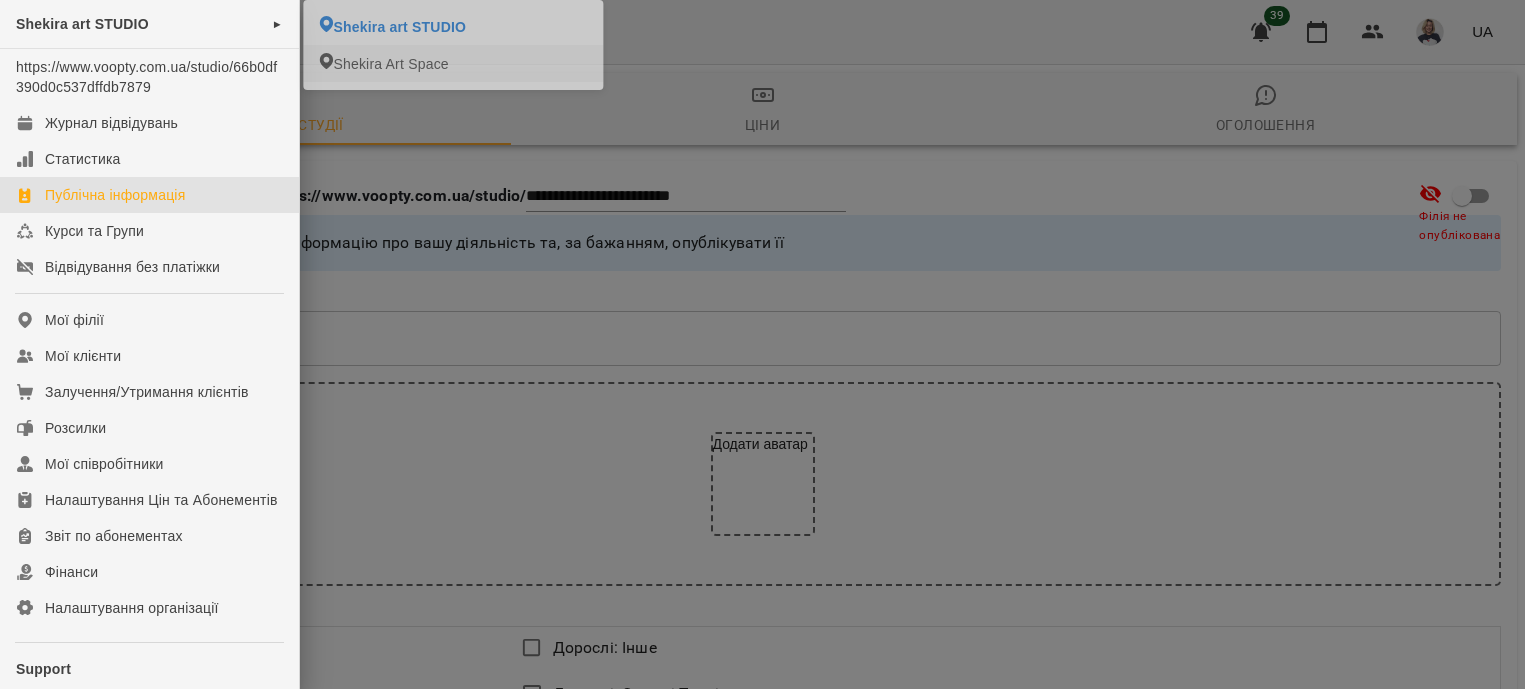 scroll, scrollTop: 0, scrollLeft: 0, axis: both 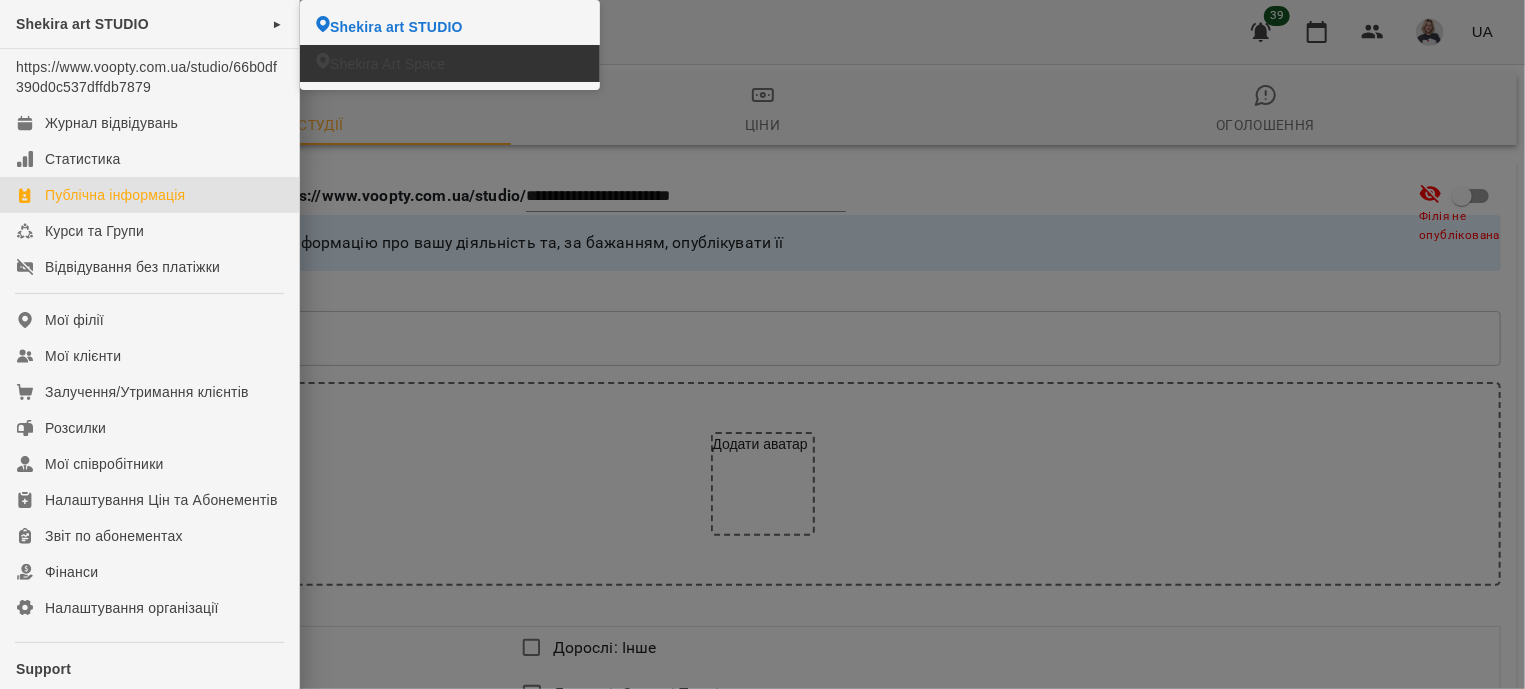 click on "Shekira Art Space" at bounding box center (387, 64) 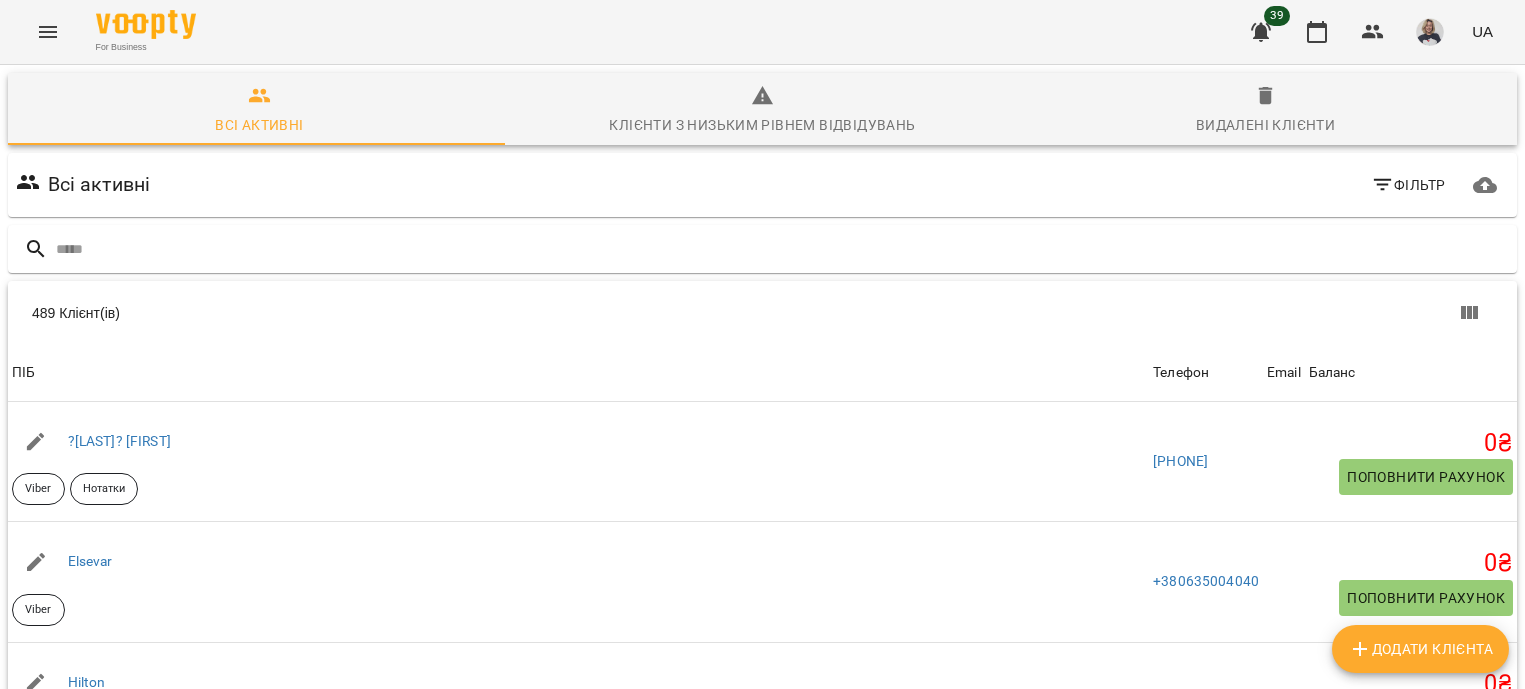 scroll, scrollTop: 0, scrollLeft: 0, axis: both 